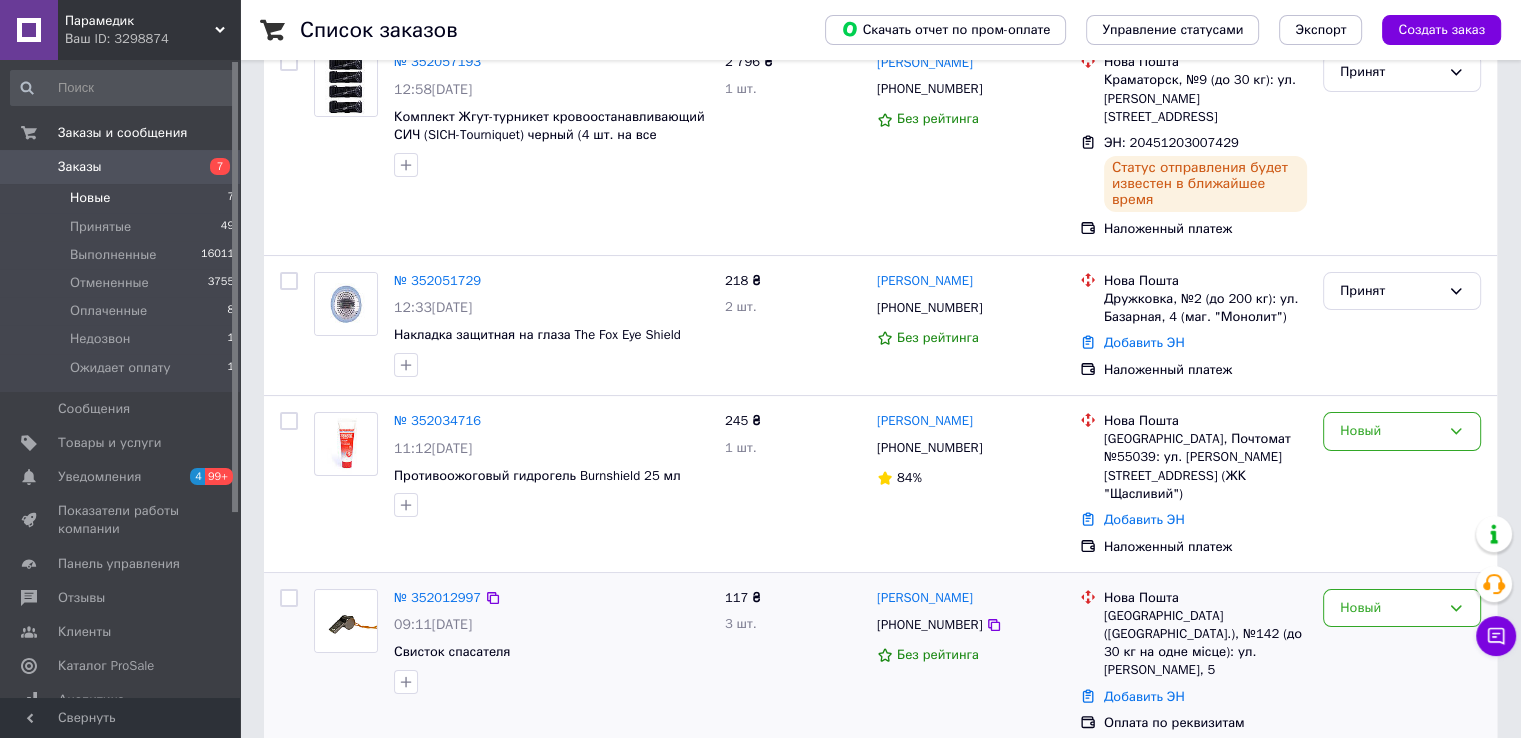 scroll, scrollTop: 250, scrollLeft: 0, axis: vertical 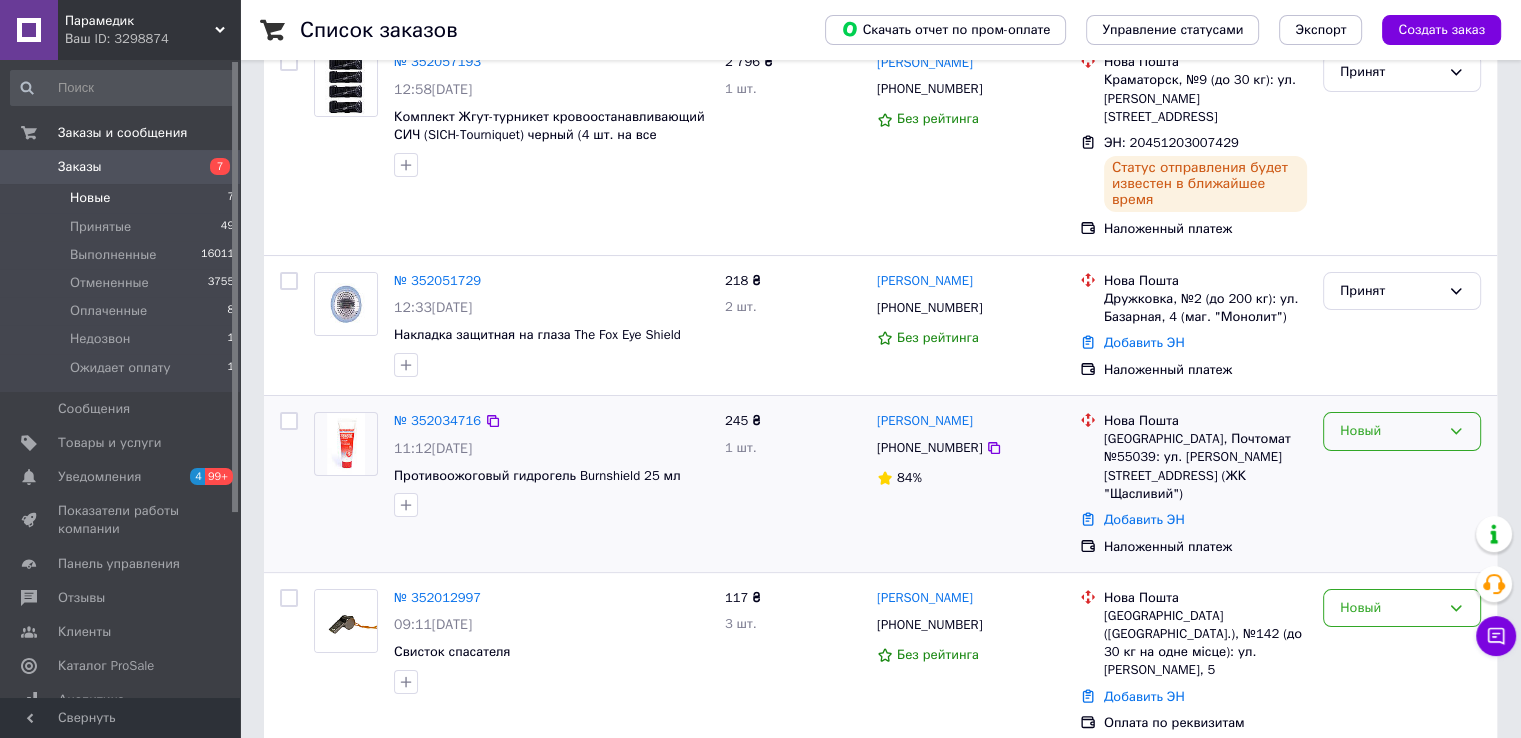 click on "Новый" at bounding box center (1390, 431) 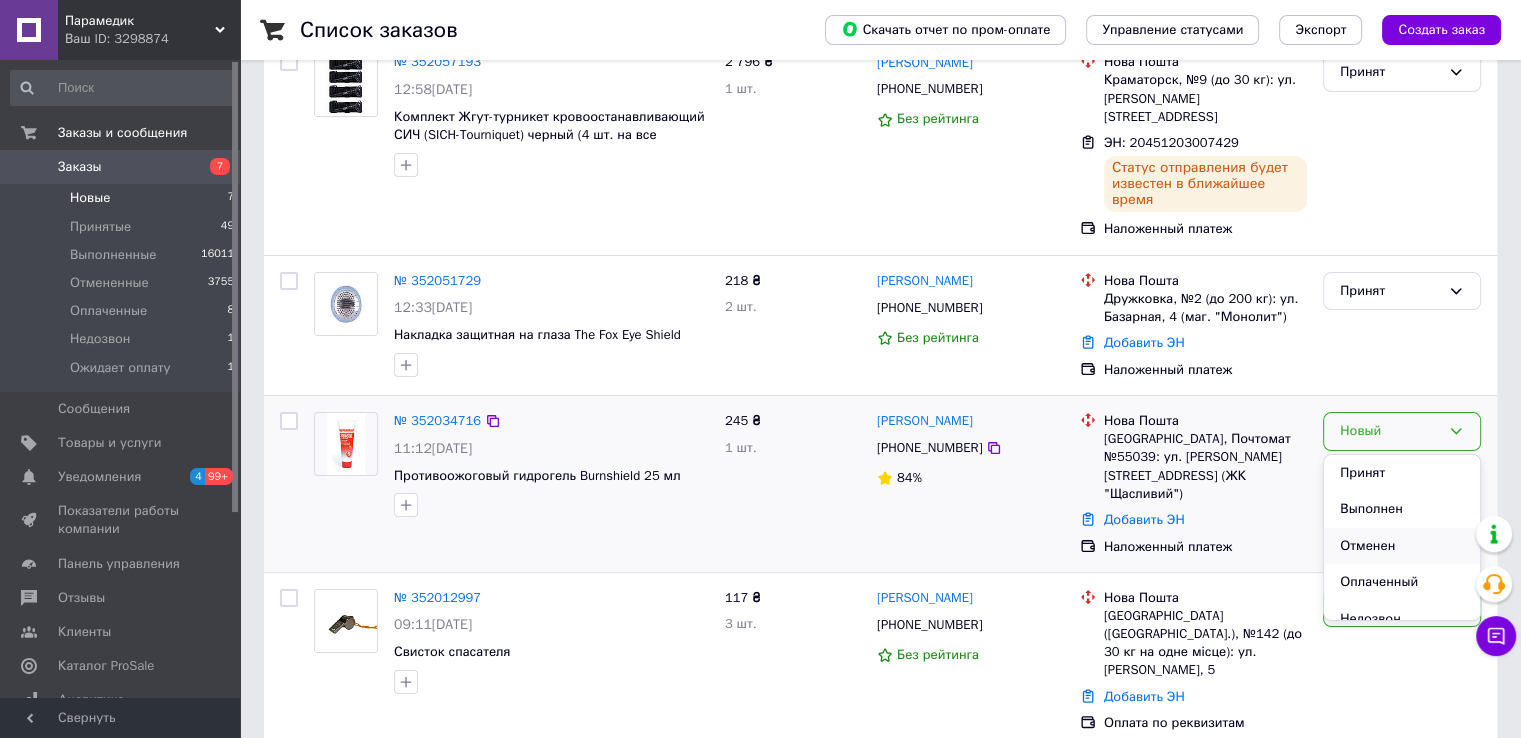 scroll, scrollTop: 53, scrollLeft: 0, axis: vertical 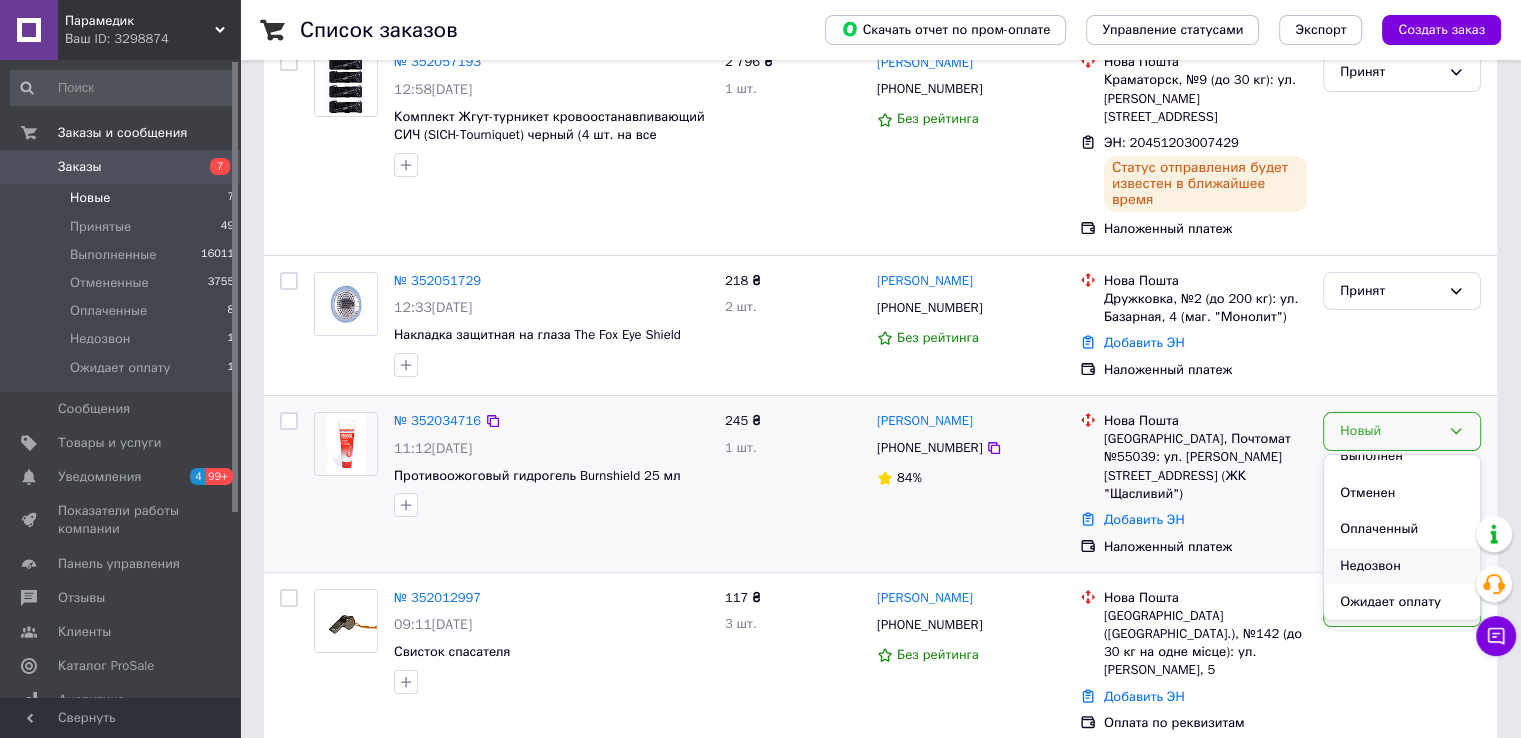 click on "Недозвон" at bounding box center [1402, 566] 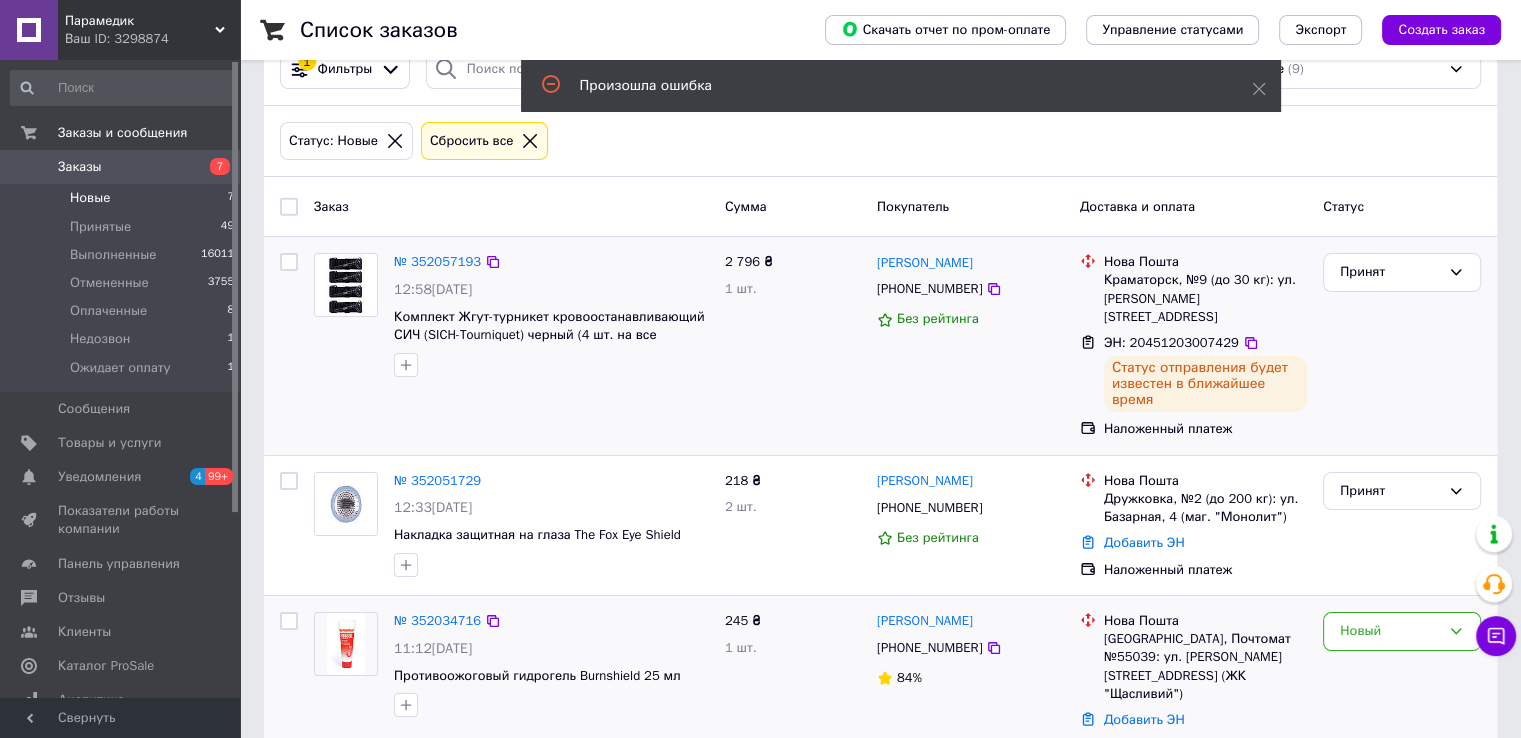 scroll, scrollTop: 250, scrollLeft: 0, axis: vertical 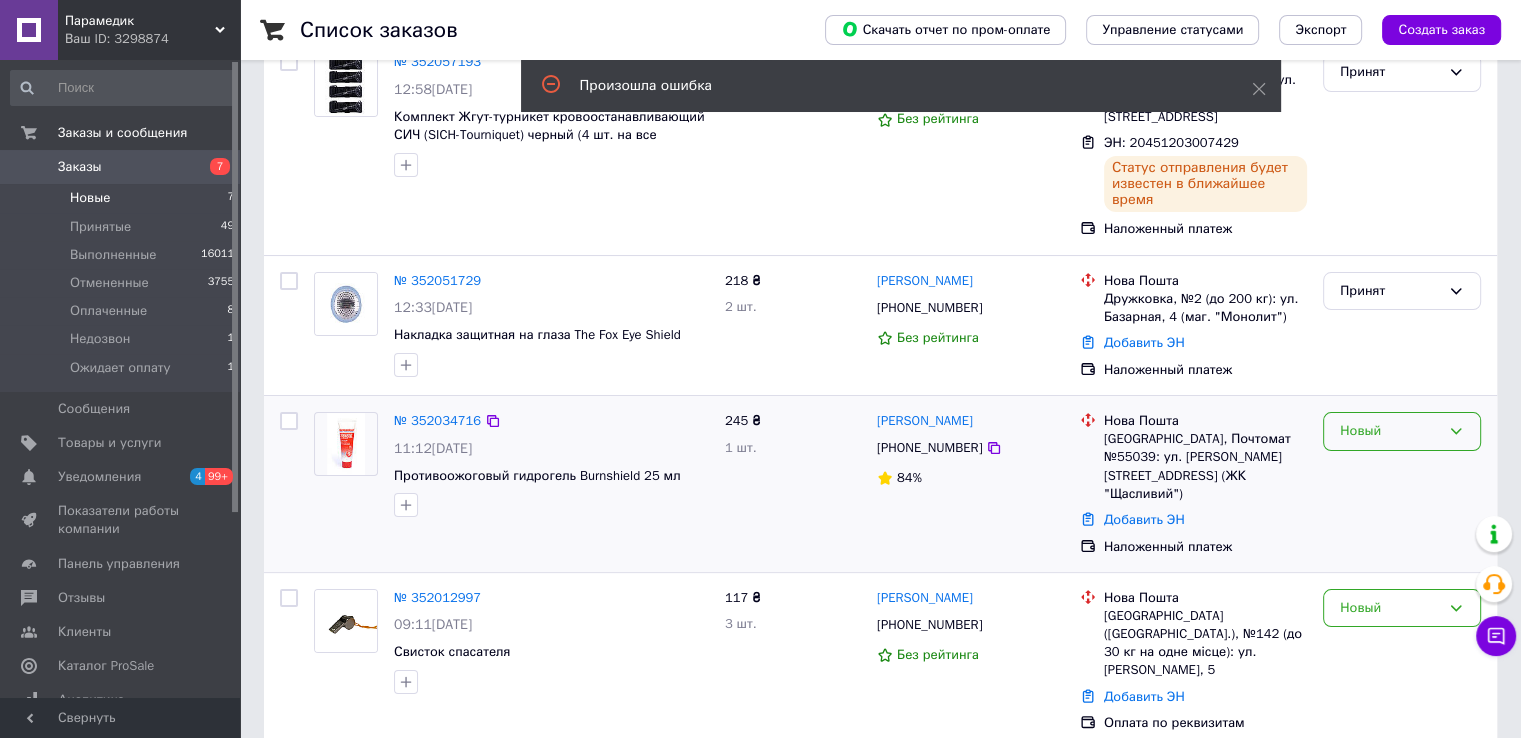 click on "Новый" at bounding box center (1390, 431) 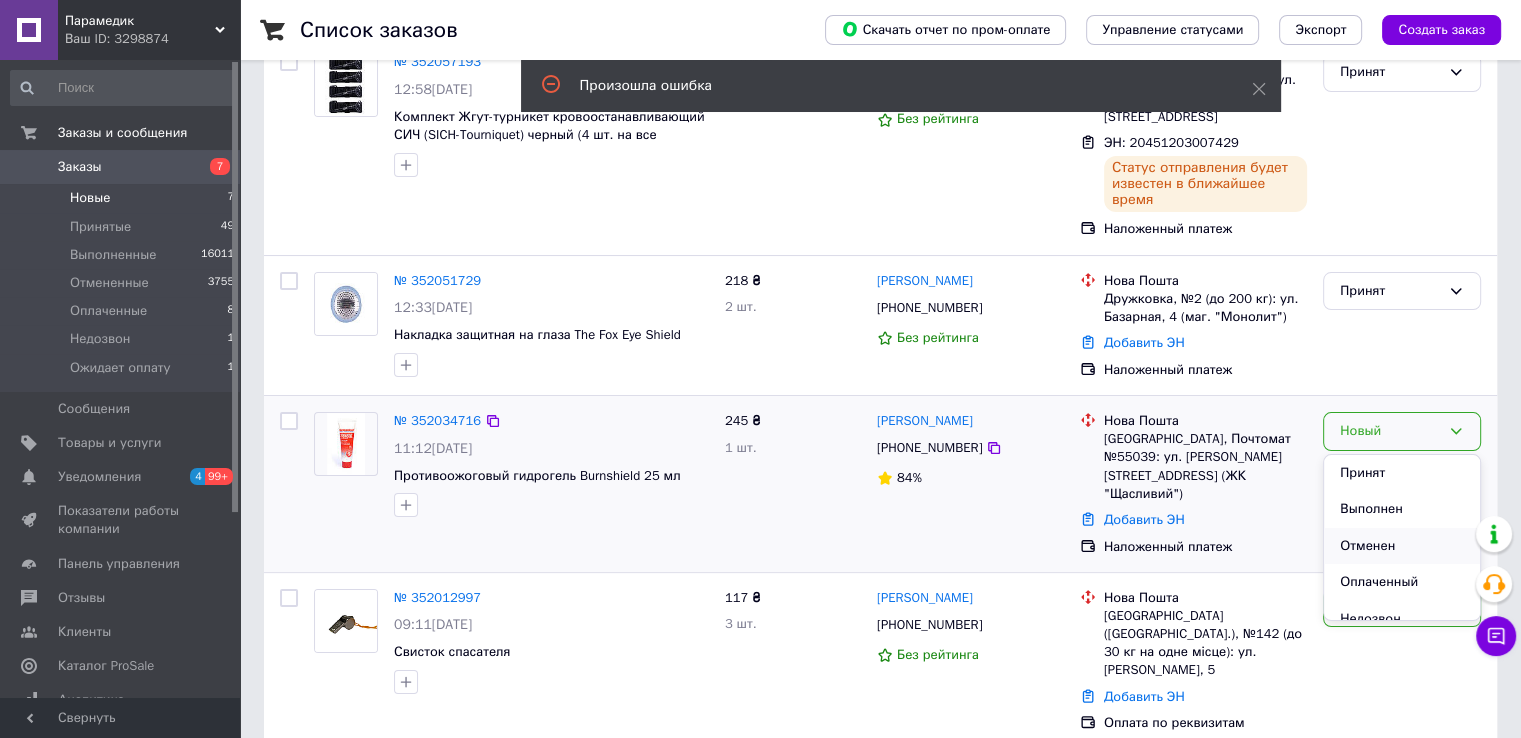 scroll, scrollTop: 53, scrollLeft: 0, axis: vertical 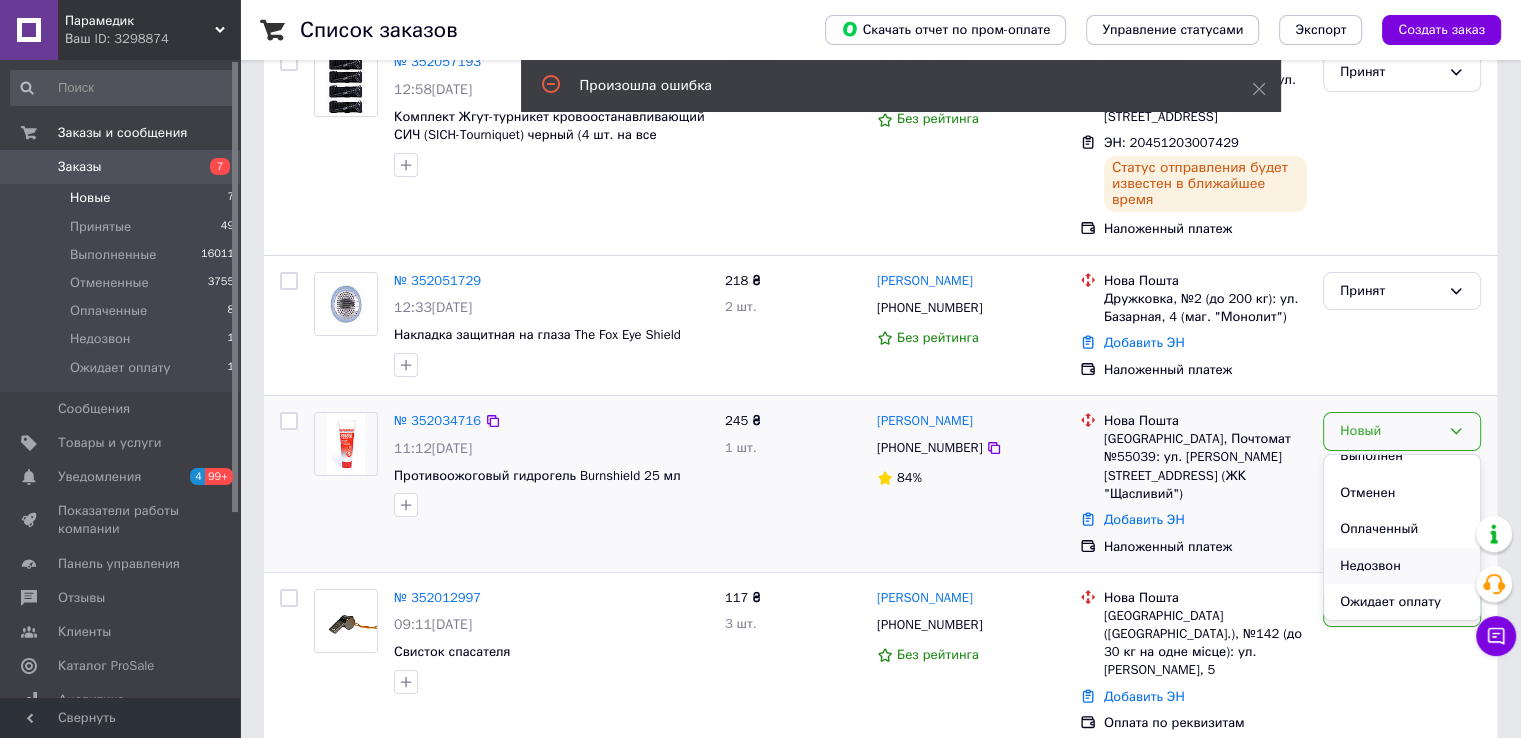 click on "Недозвон" at bounding box center (1402, 566) 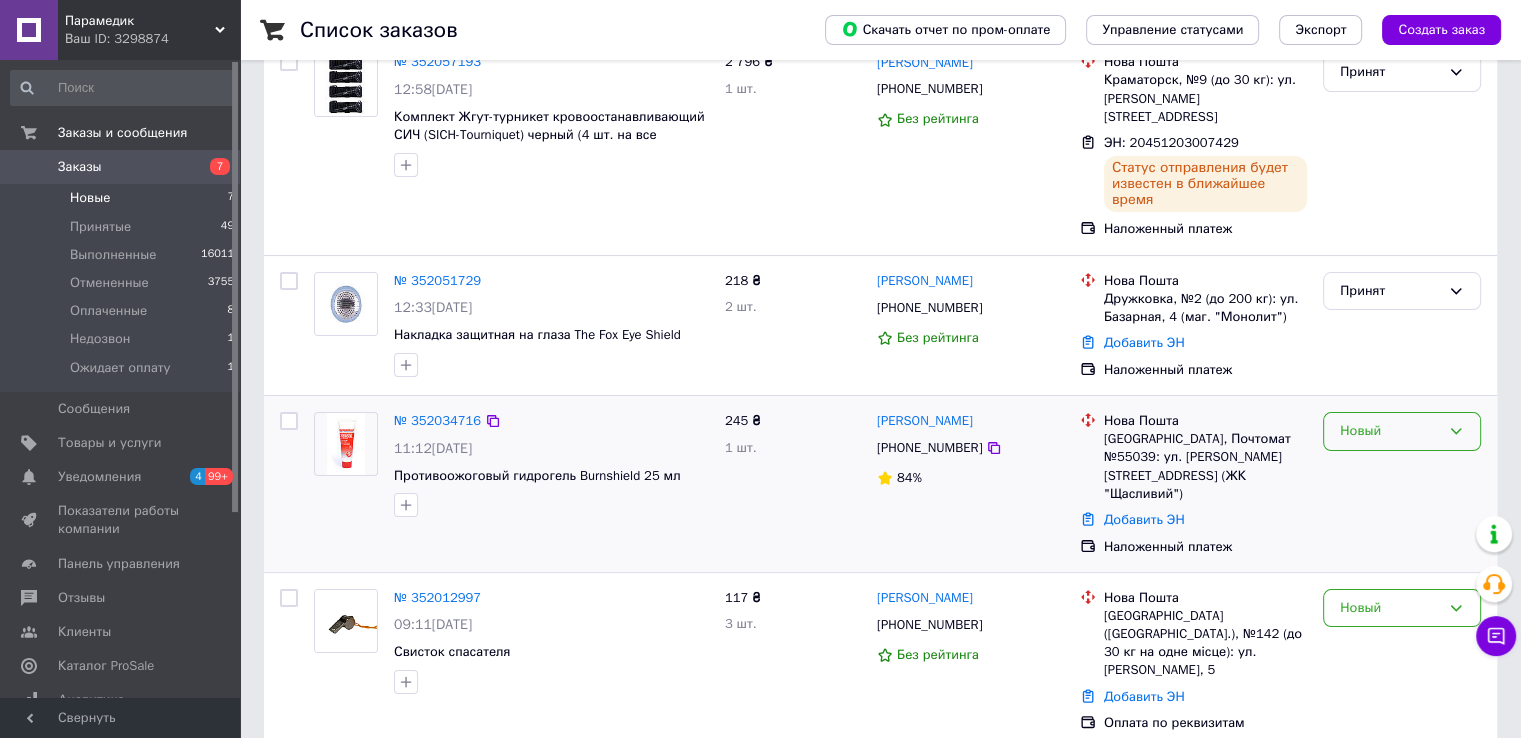 click on "Новый" at bounding box center (1390, 431) 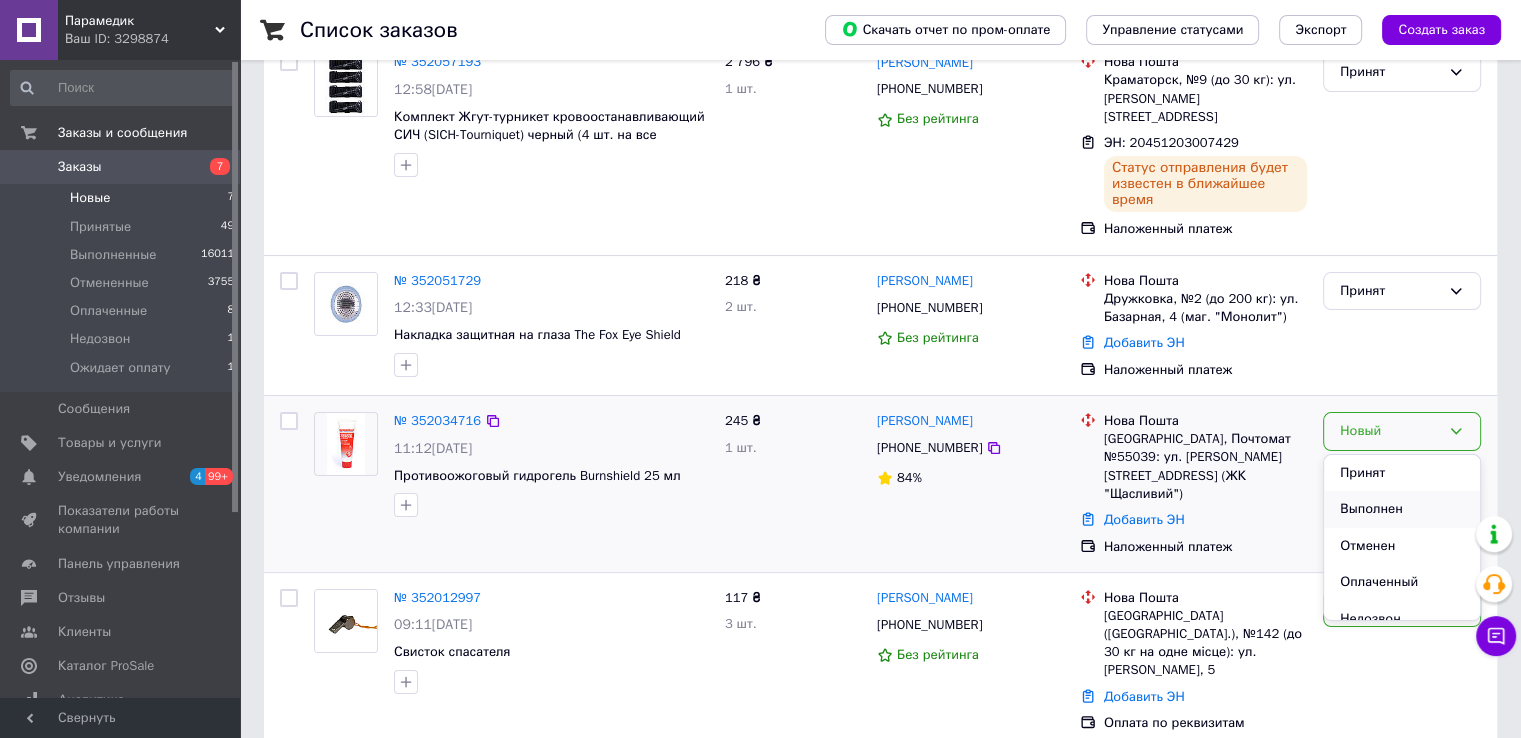 scroll, scrollTop: 53, scrollLeft: 0, axis: vertical 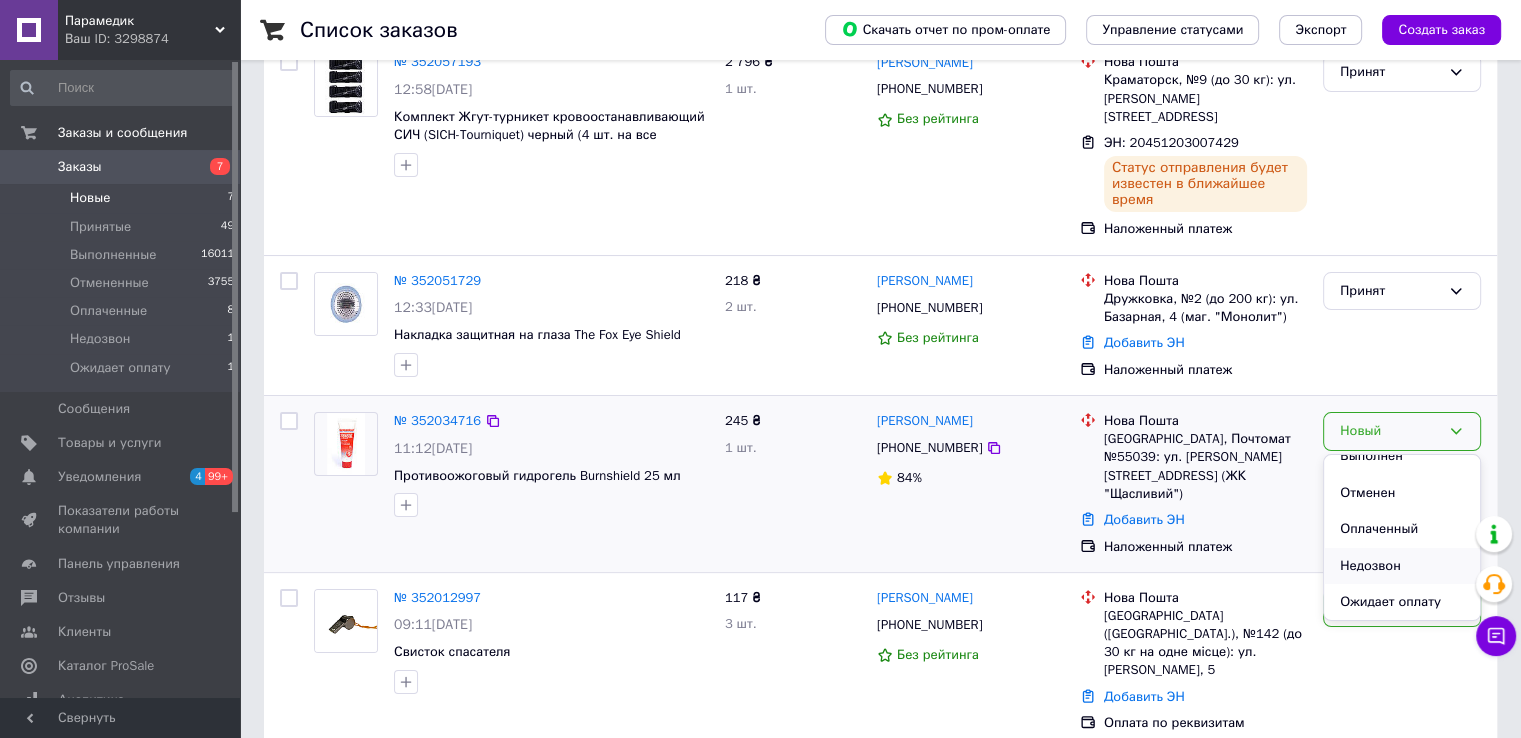 click on "Недозвон" at bounding box center (1402, 566) 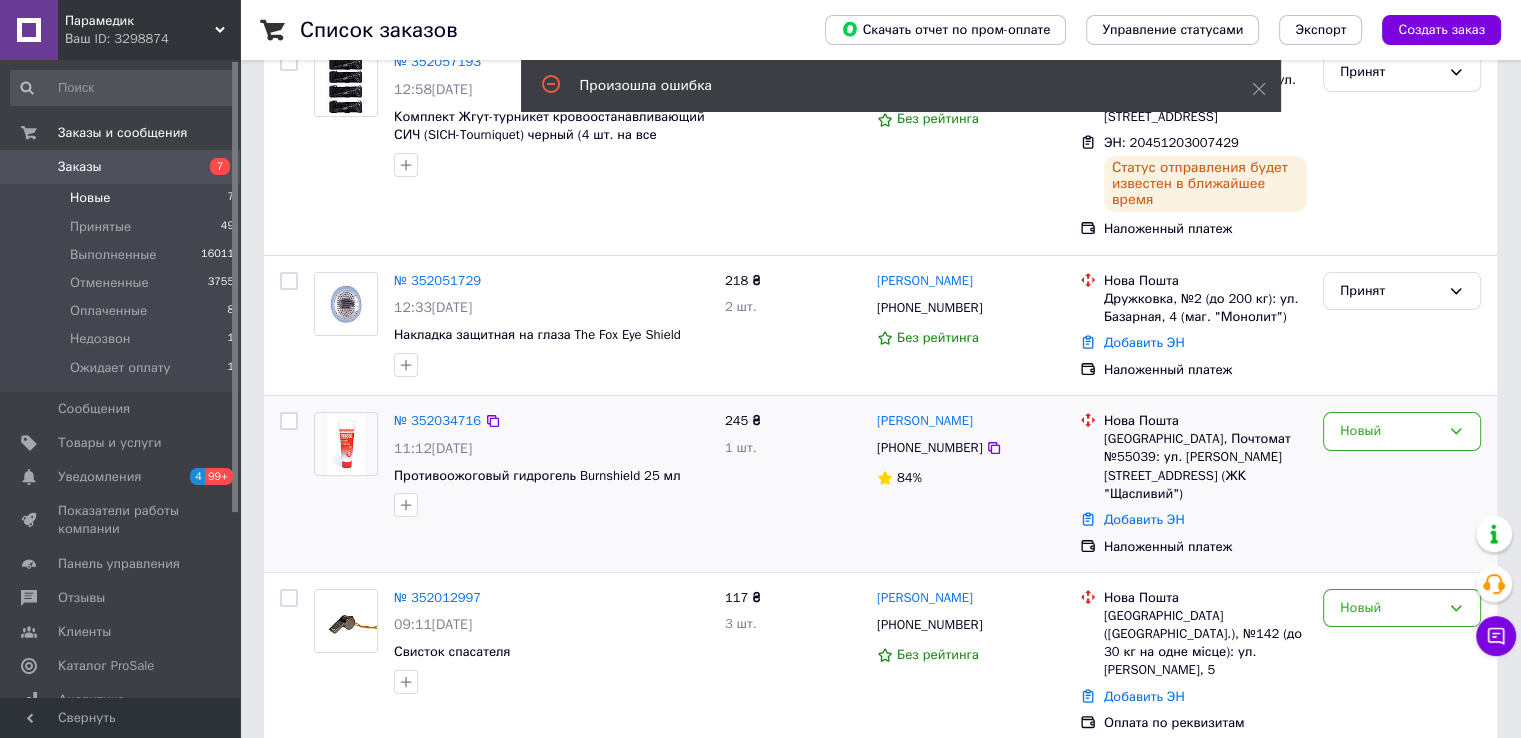 scroll, scrollTop: 350, scrollLeft: 0, axis: vertical 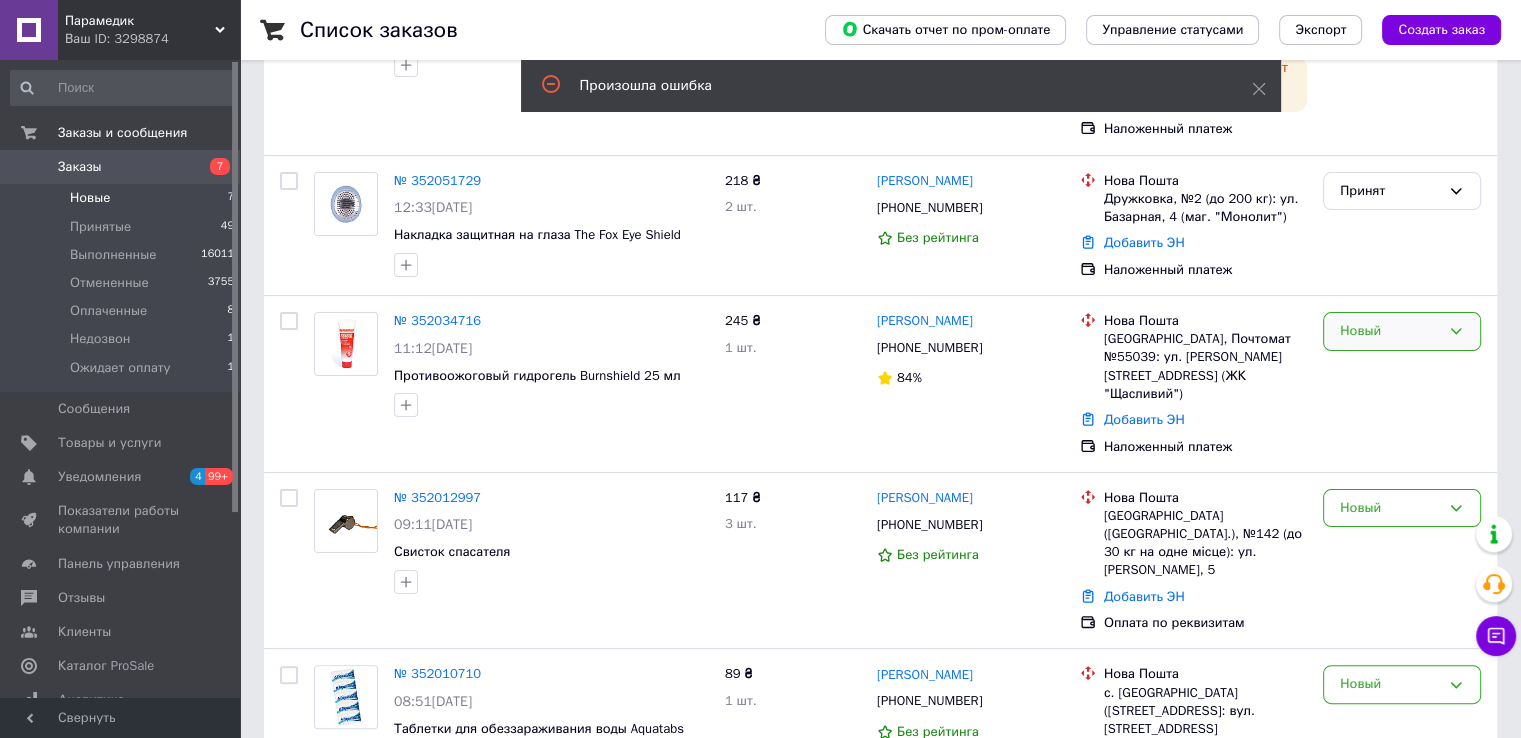 click on "Новый" at bounding box center (1390, 331) 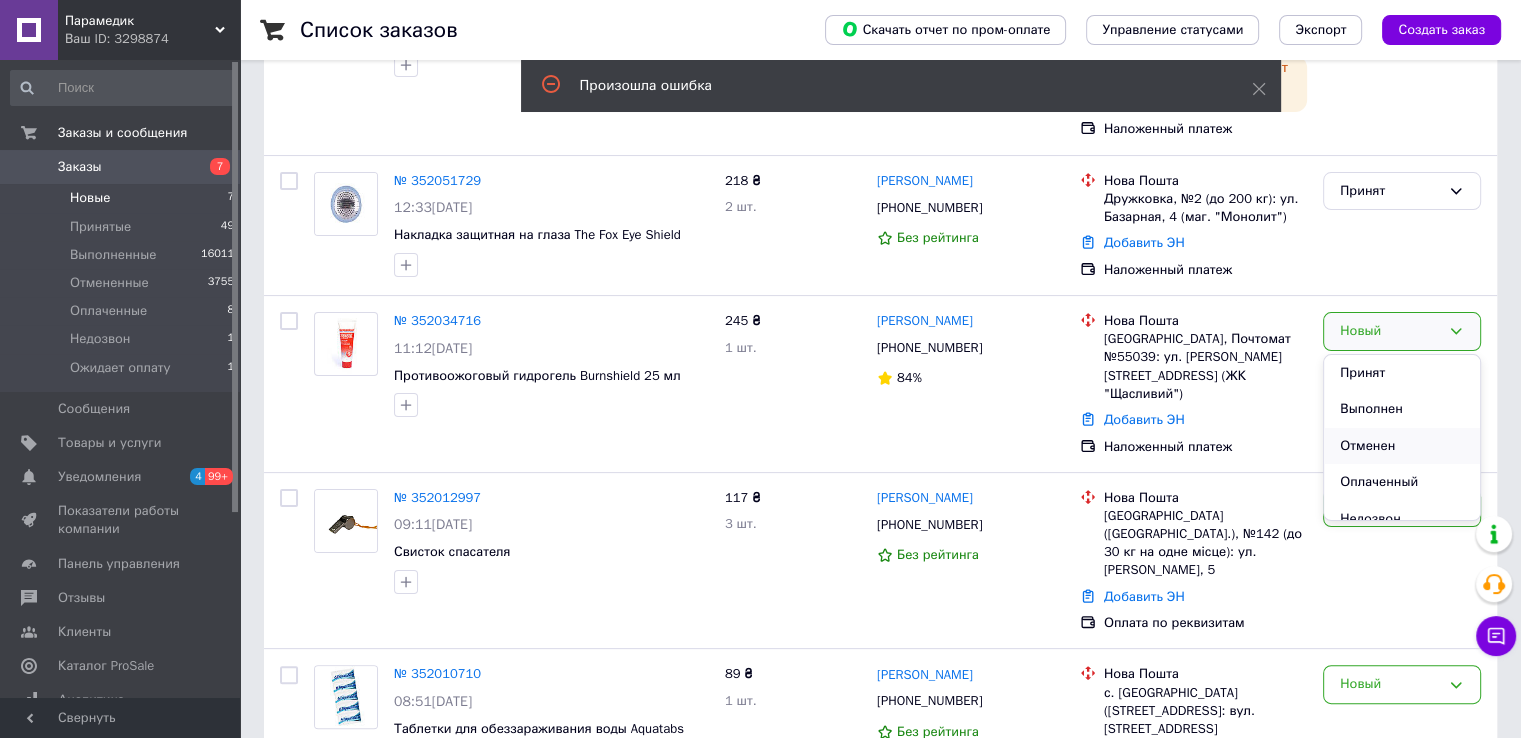 scroll, scrollTop: 53, scrollLeft: 0, axis: vertical 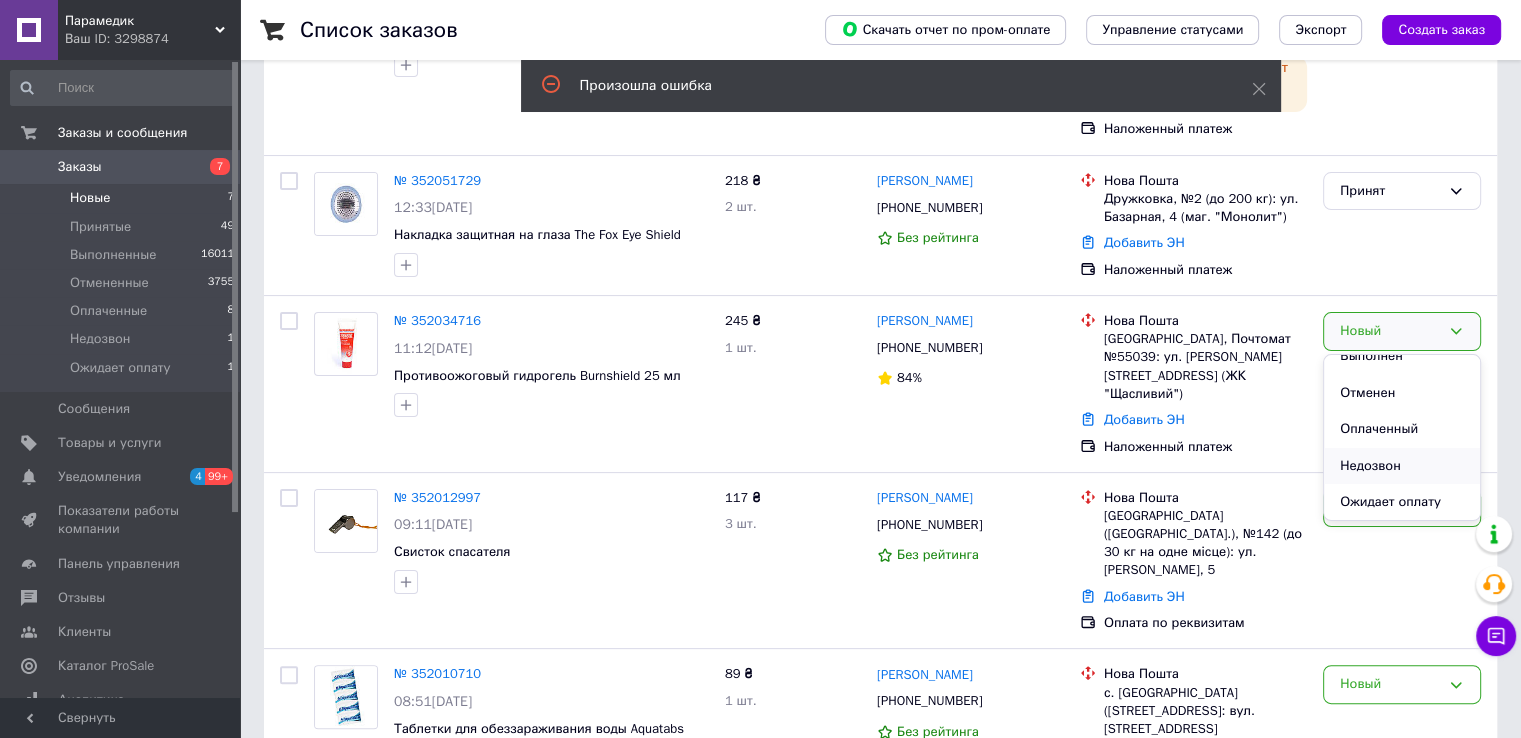click on "Недозвон" at bounding box center [1402, 466] 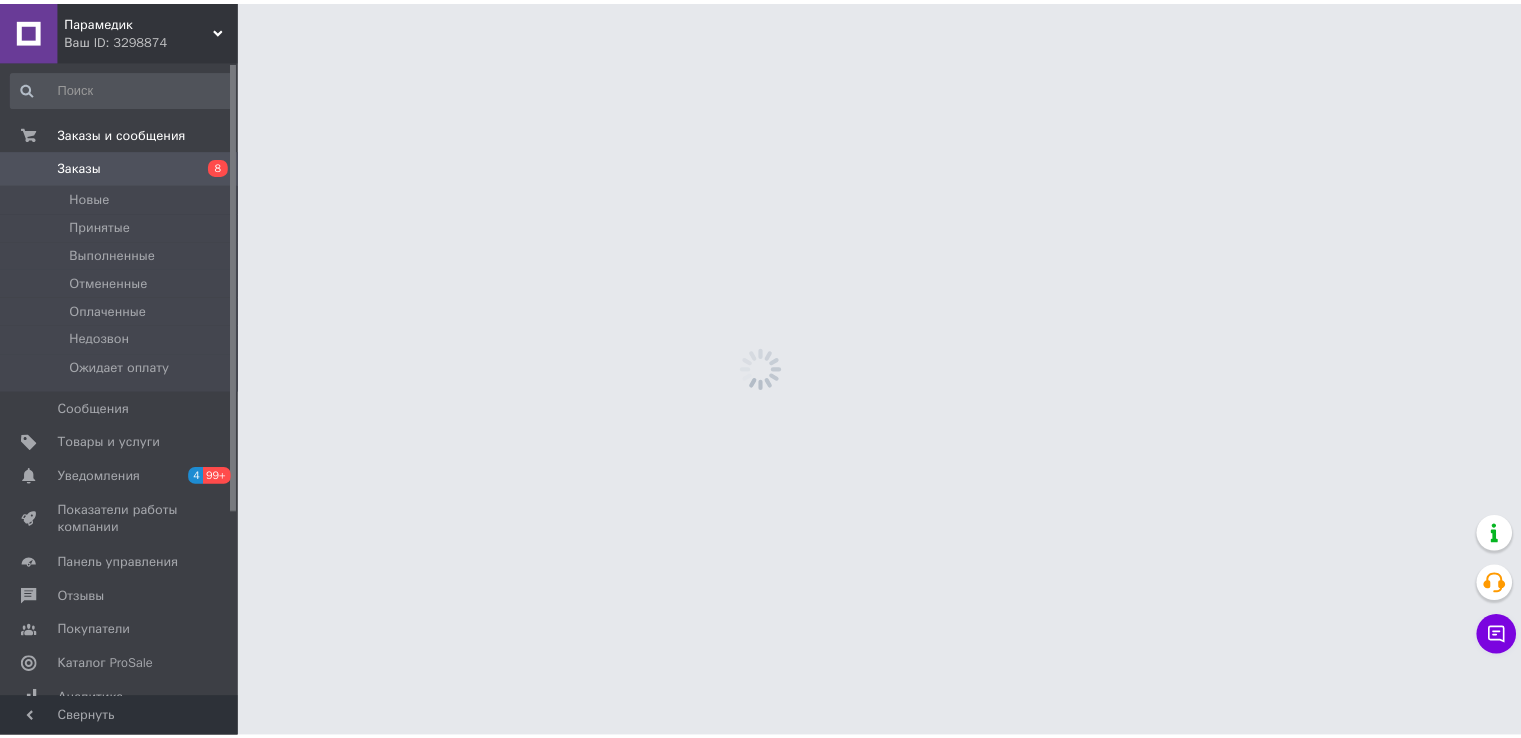 scroll, scrollTop: 0, scrollLeft: 0, axis: both 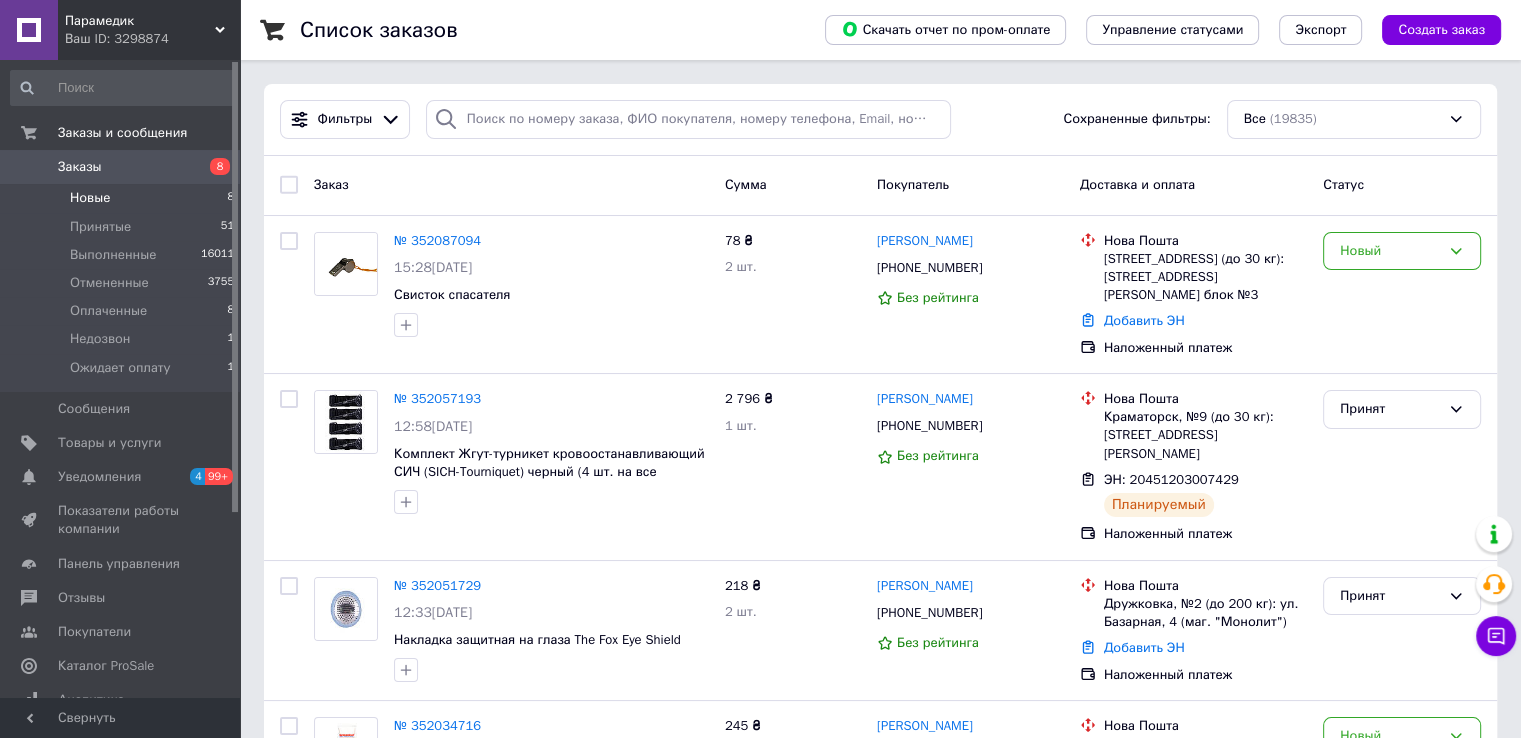 click on "Новые" at bounding box center [90, 198] 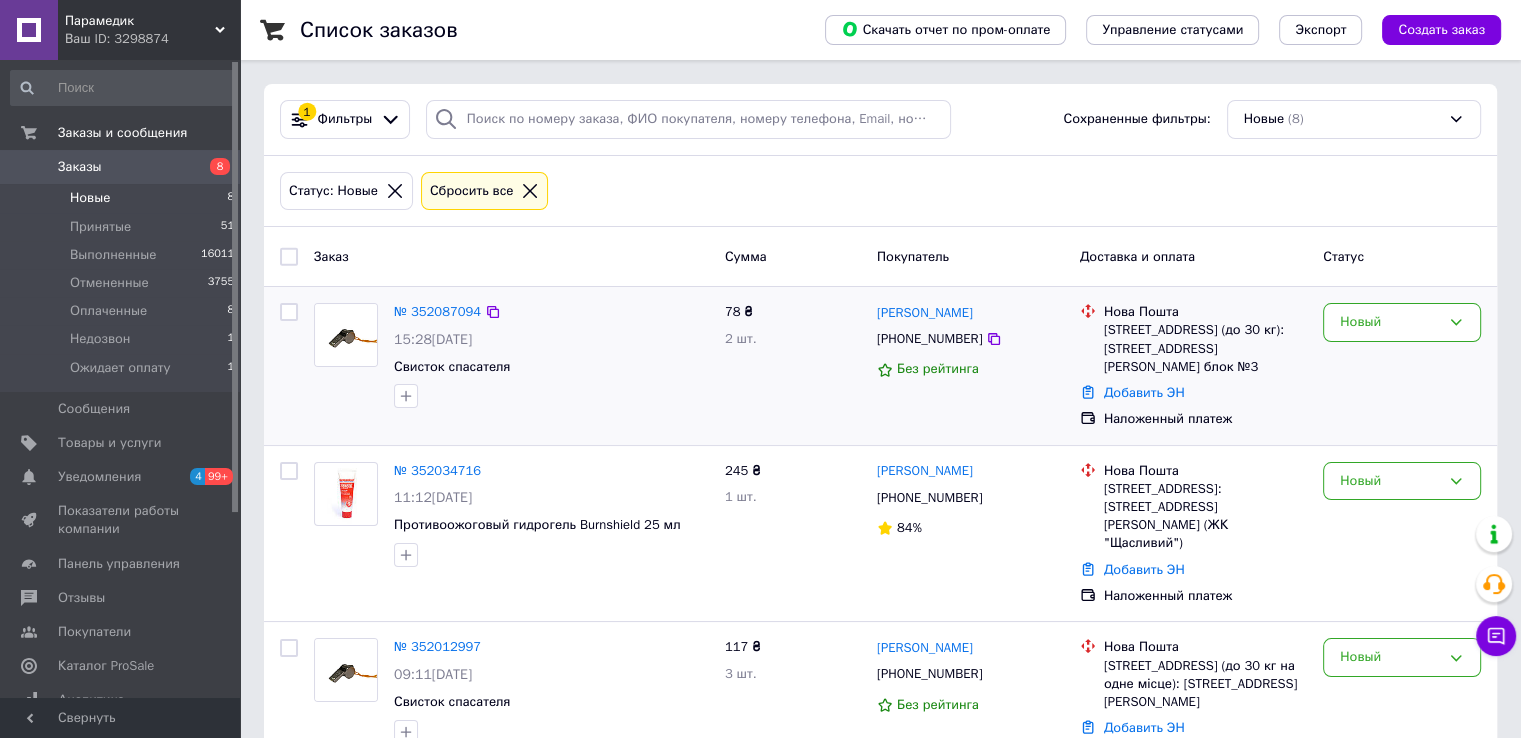 scroll, scrollTop: 100, scrollLeft: 0, axis: vertical 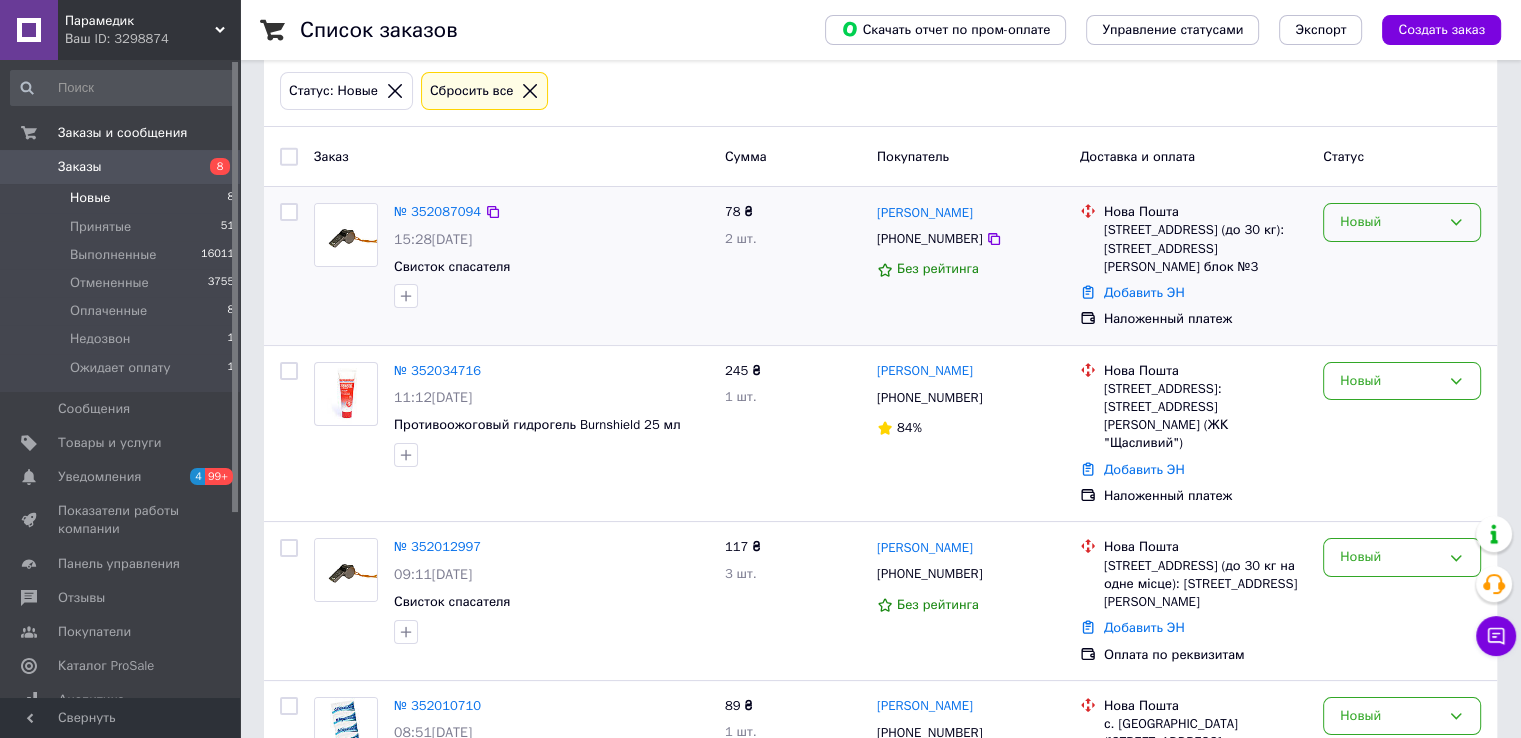 drag, startPoint x: 1346, startPoint y: 216, endPoint x: 1365, endPoint y: 235, distance: 26.870058 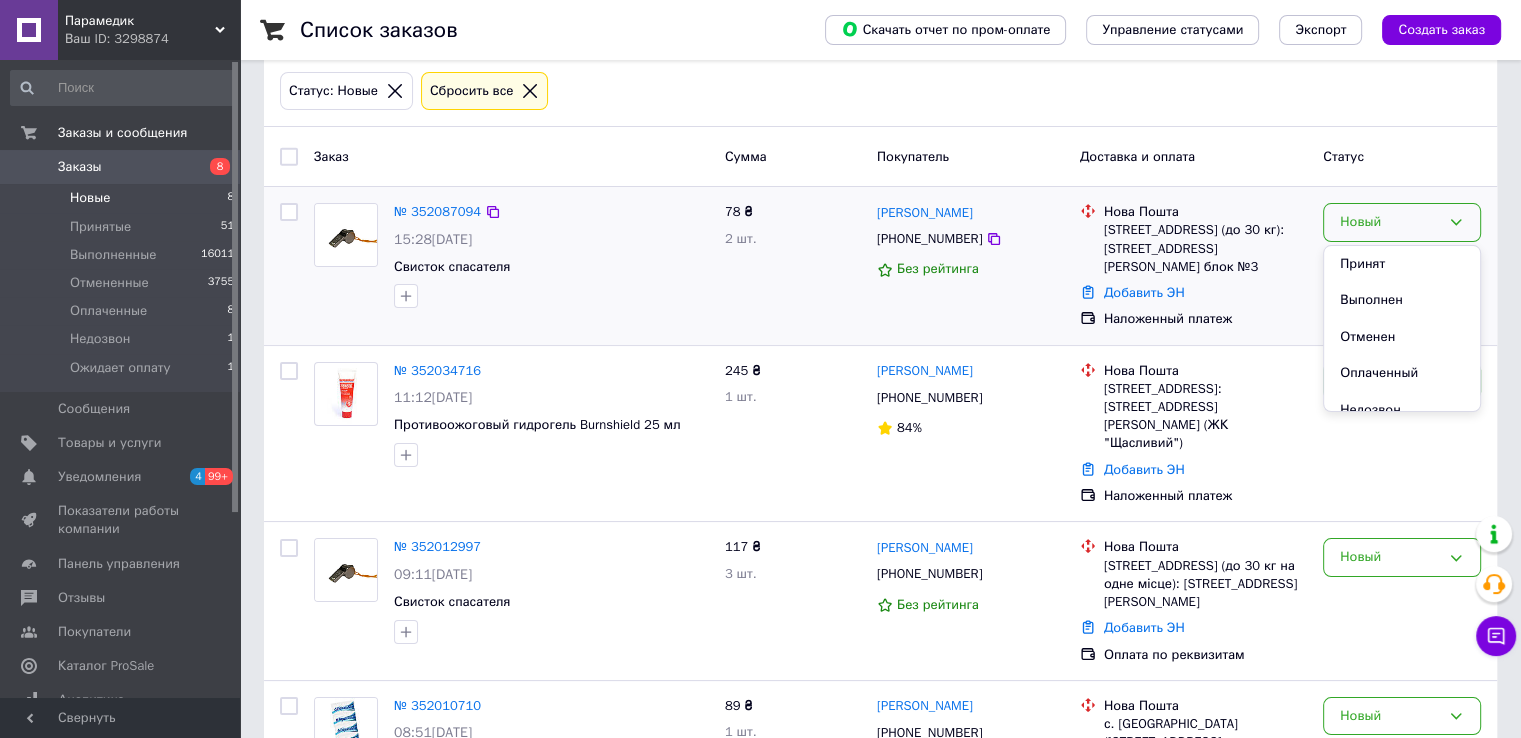 click on "Принят Выполнен Отменен Оплаченный Недозвон Ожидает оплату" at bounding box center [1402, 329] 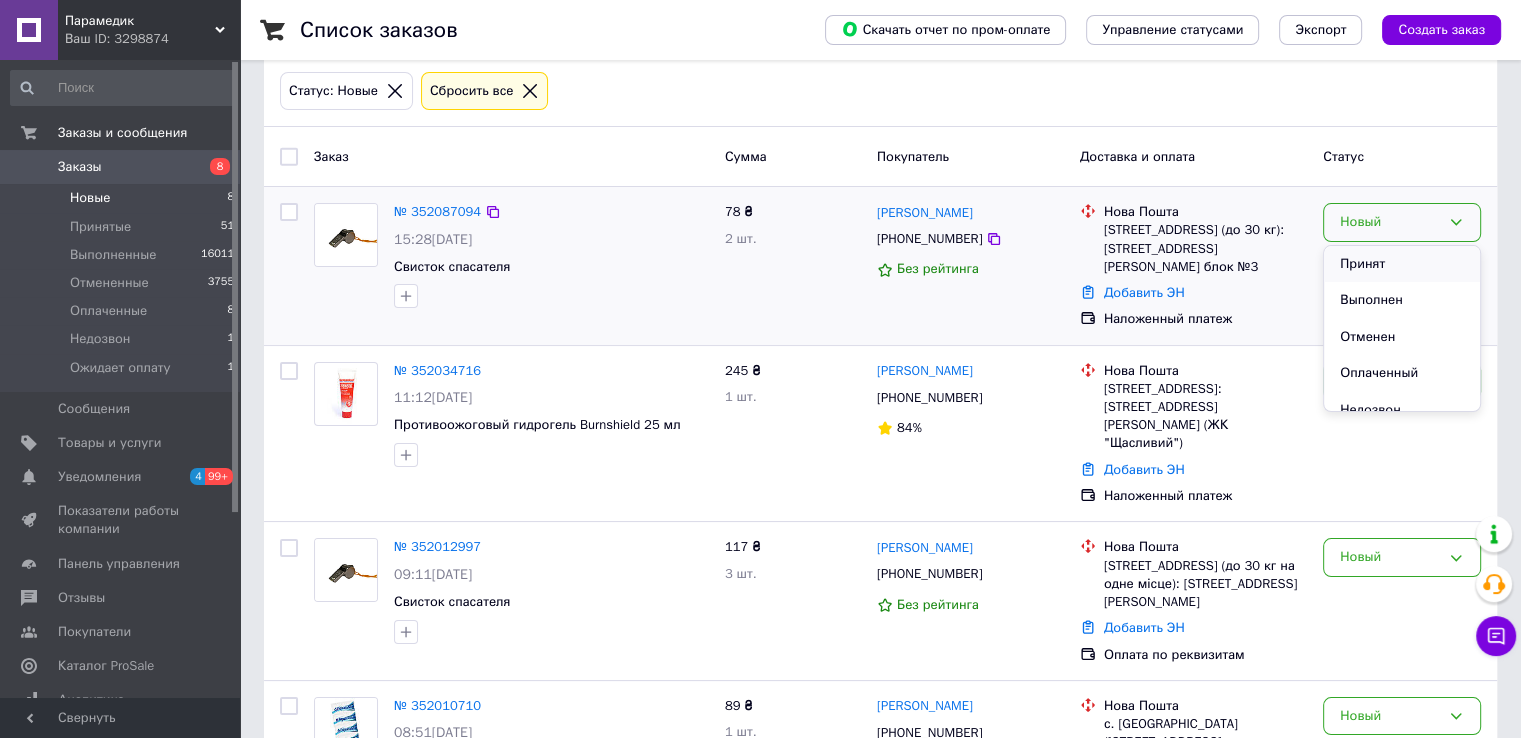 click on "Принят" at bounding box center (1402, 264) 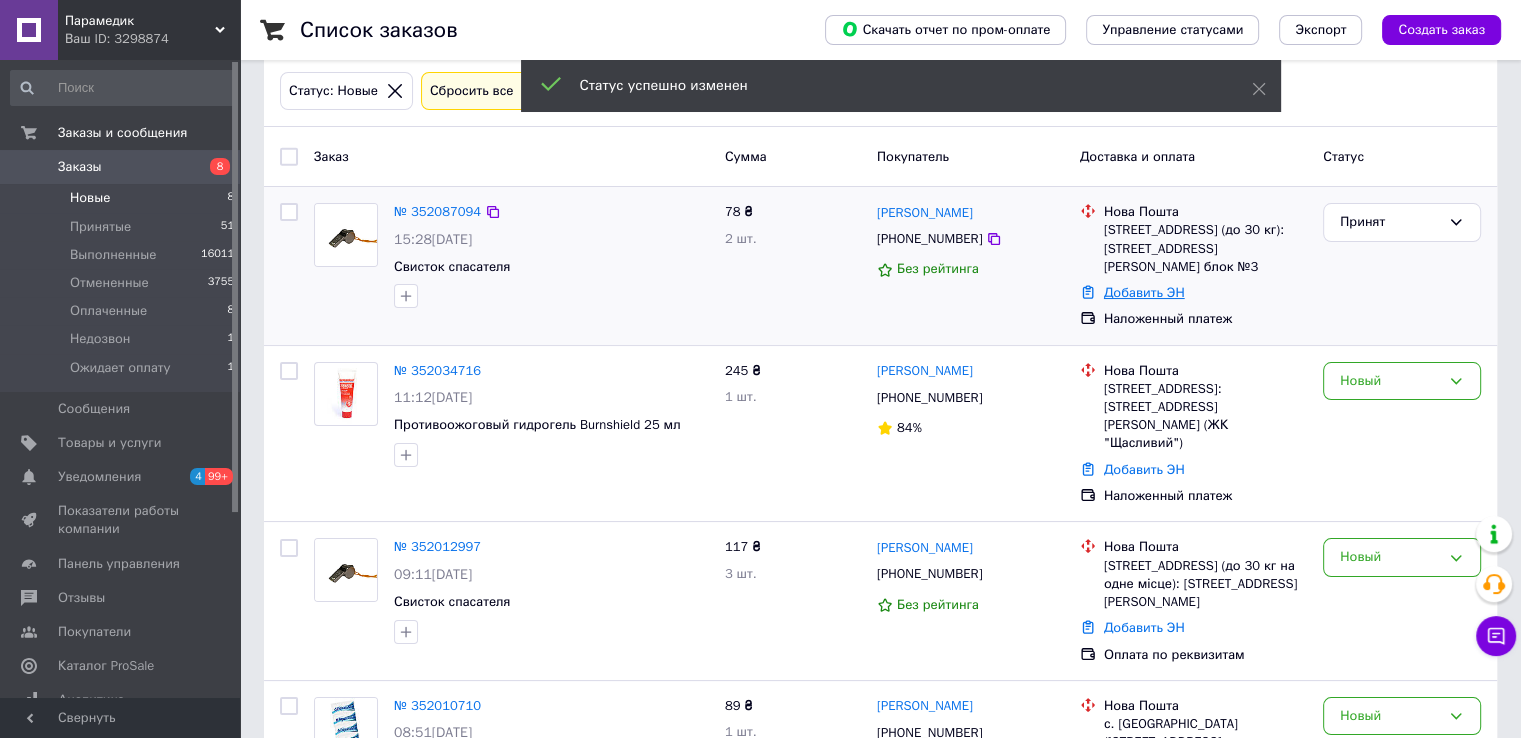 click on "Добавить ЭН" at bounding box center [1144, 292] 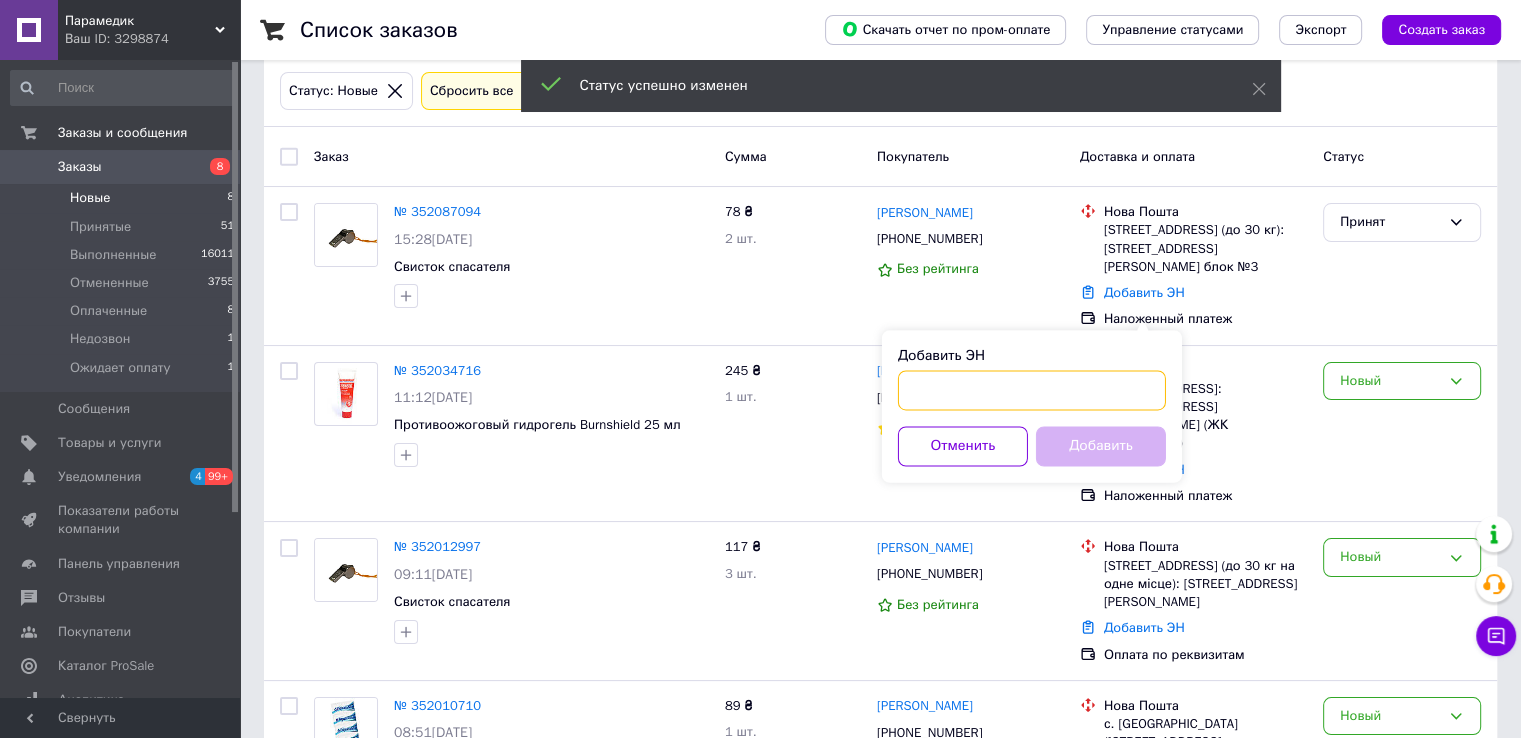 drag, startPoint x: 1013, startPoint y: 397, endPoint x: 1048, endPoint y: 414, distance: 38.910152 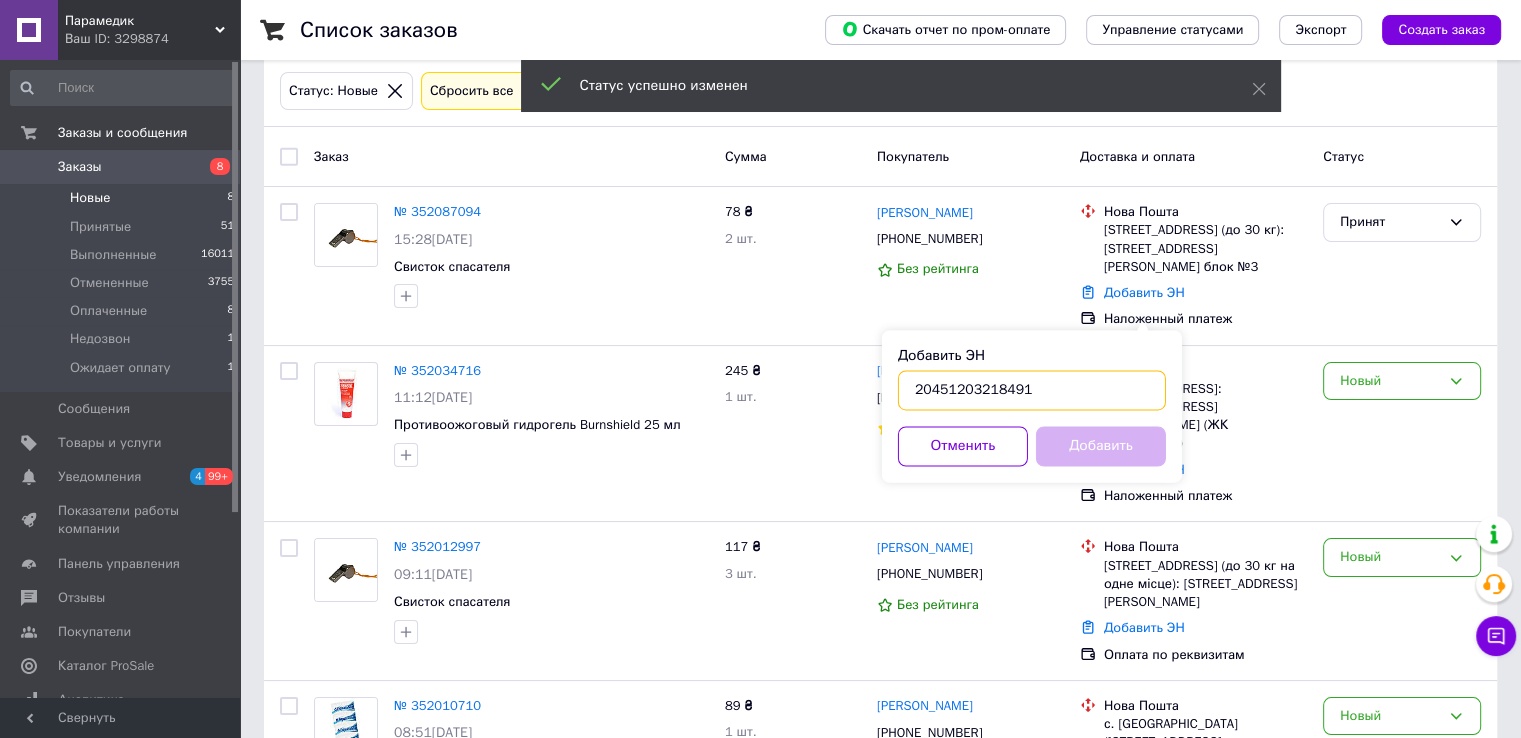 type on "20451203218491" 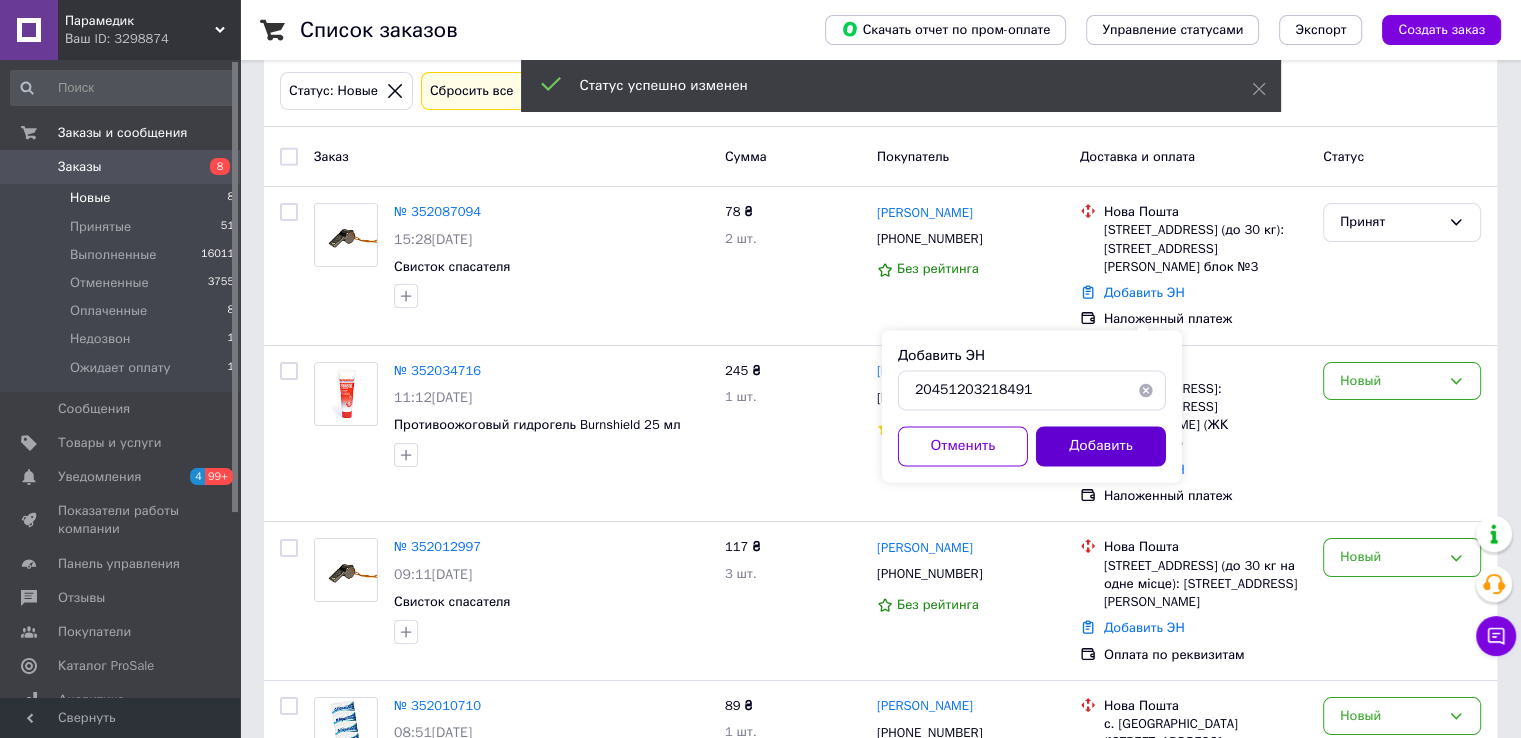 click on "Добавить" at bounding box center [1101, 446] 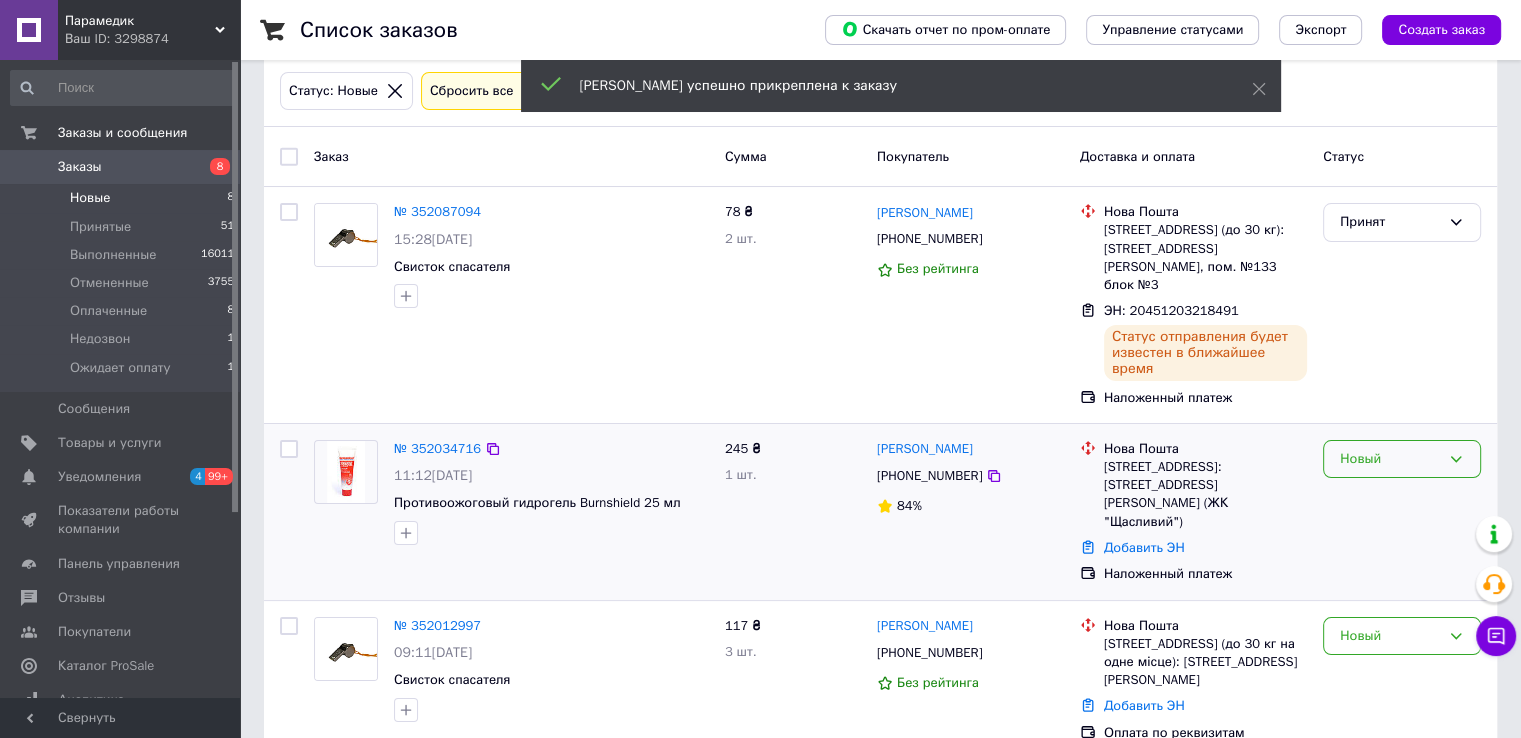 click on "Новый" at bounding box center [1390, 459] 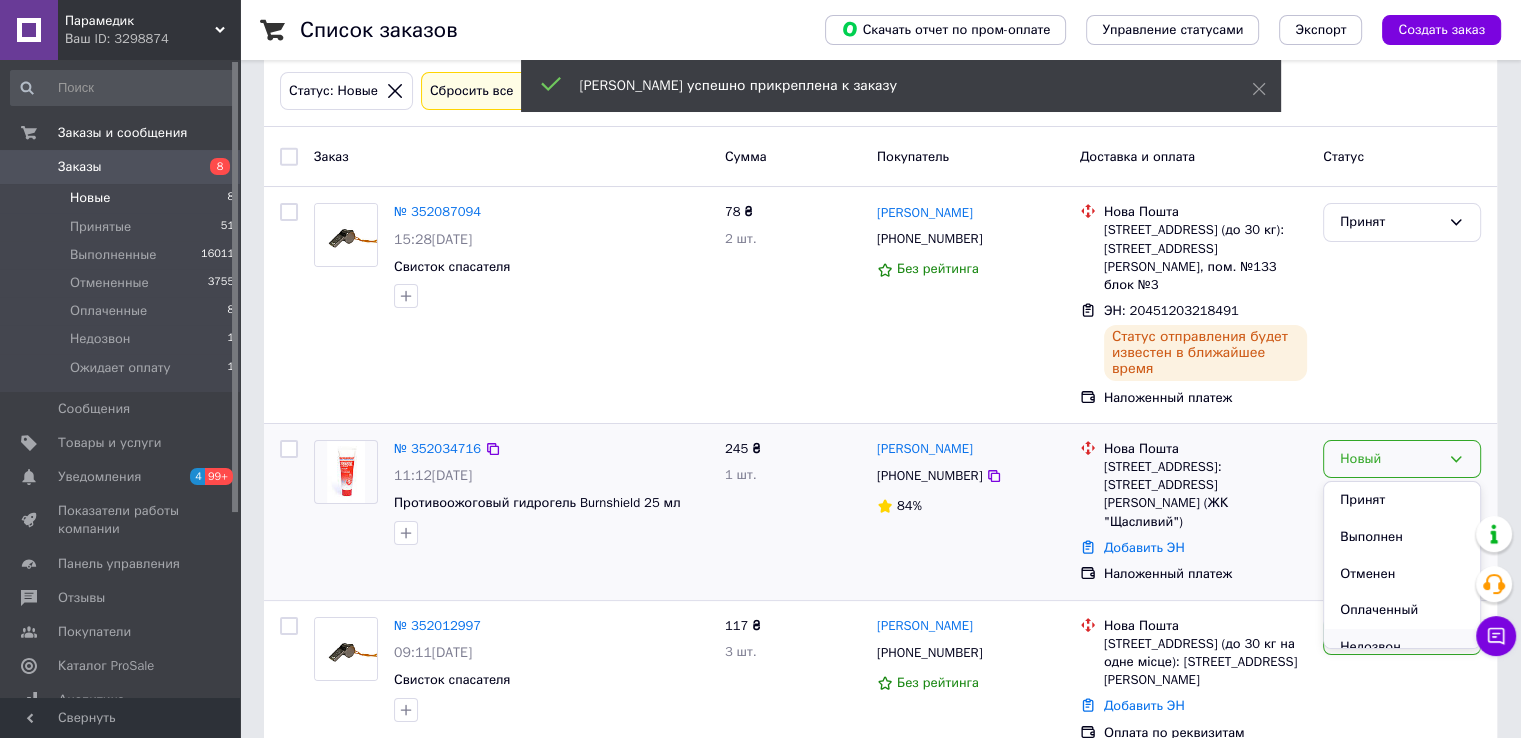 scroll, scrollTop: 53, scrollLeft: 0, axis: vertical 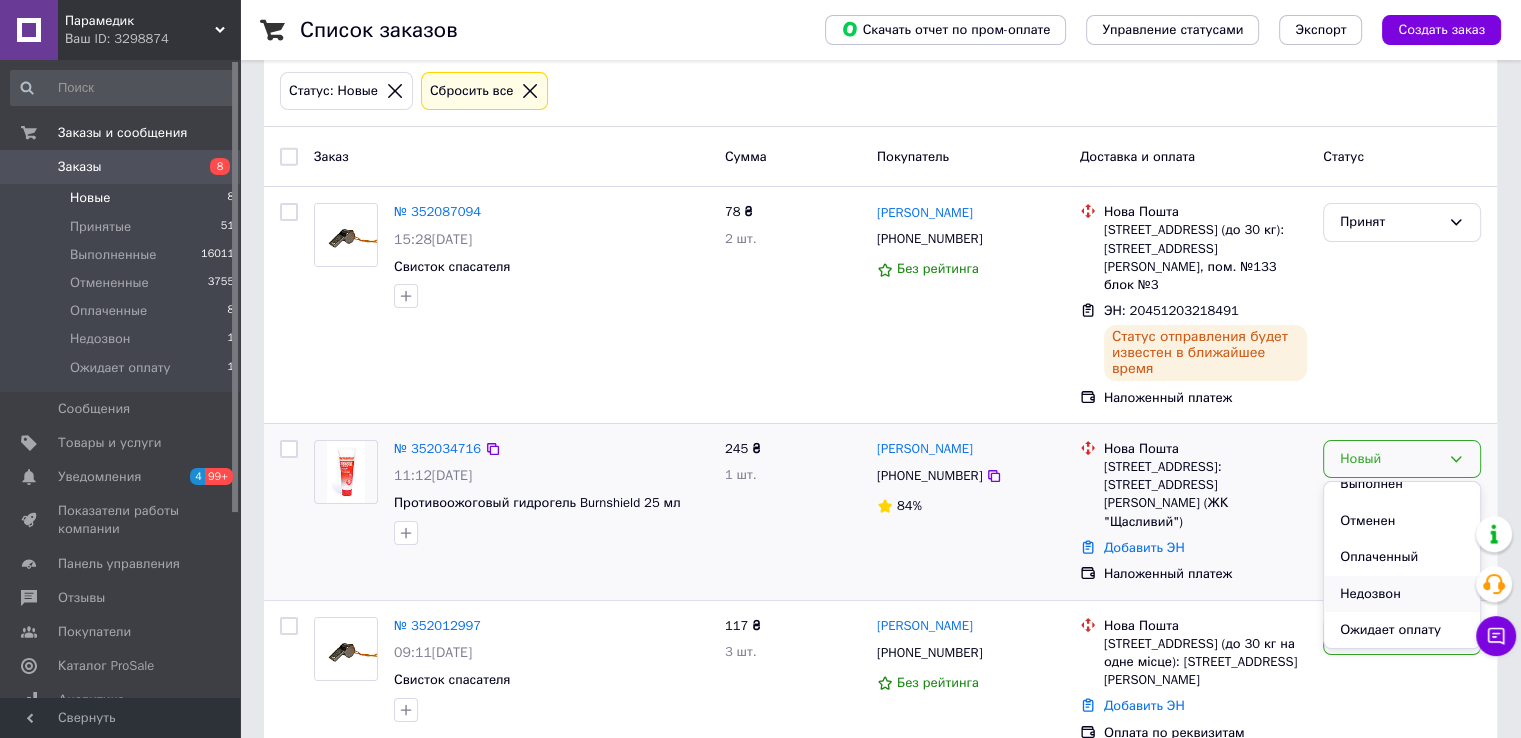 click on "Недозвон" at bounding box center (1402, 594) 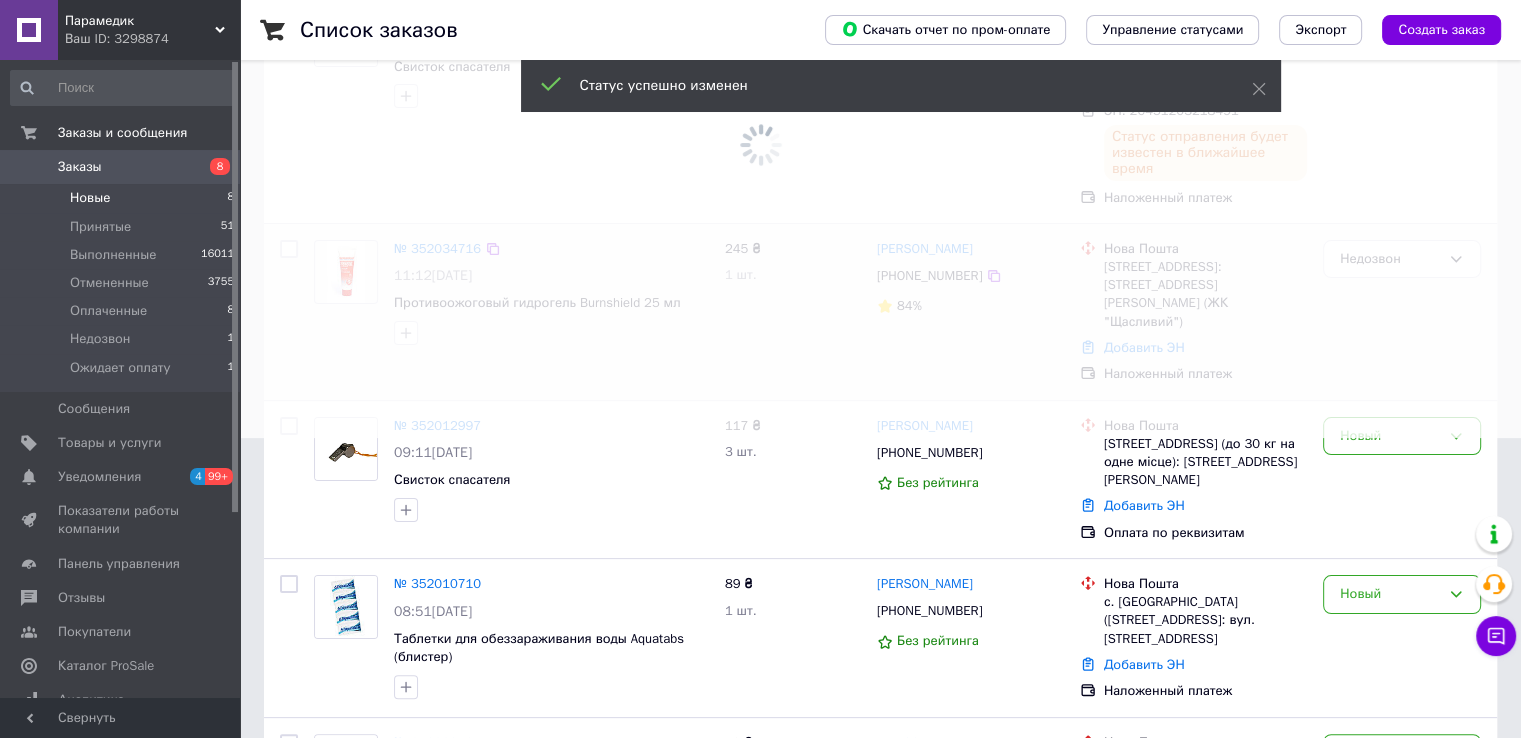 scroll, scrollTop: 63, scrollLeft: 0, axis: vertical 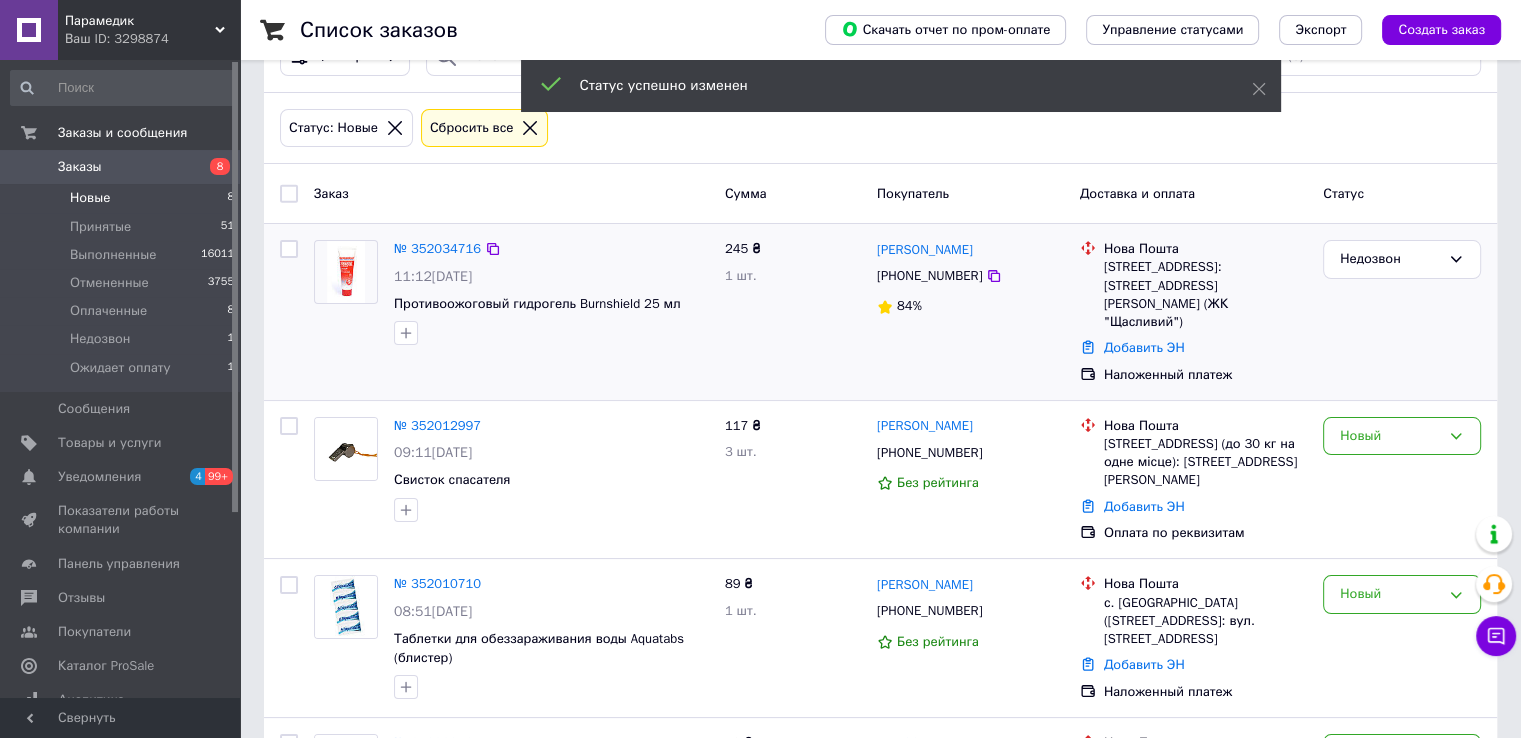 click on "Новый" at bounding box center [1390, 436] 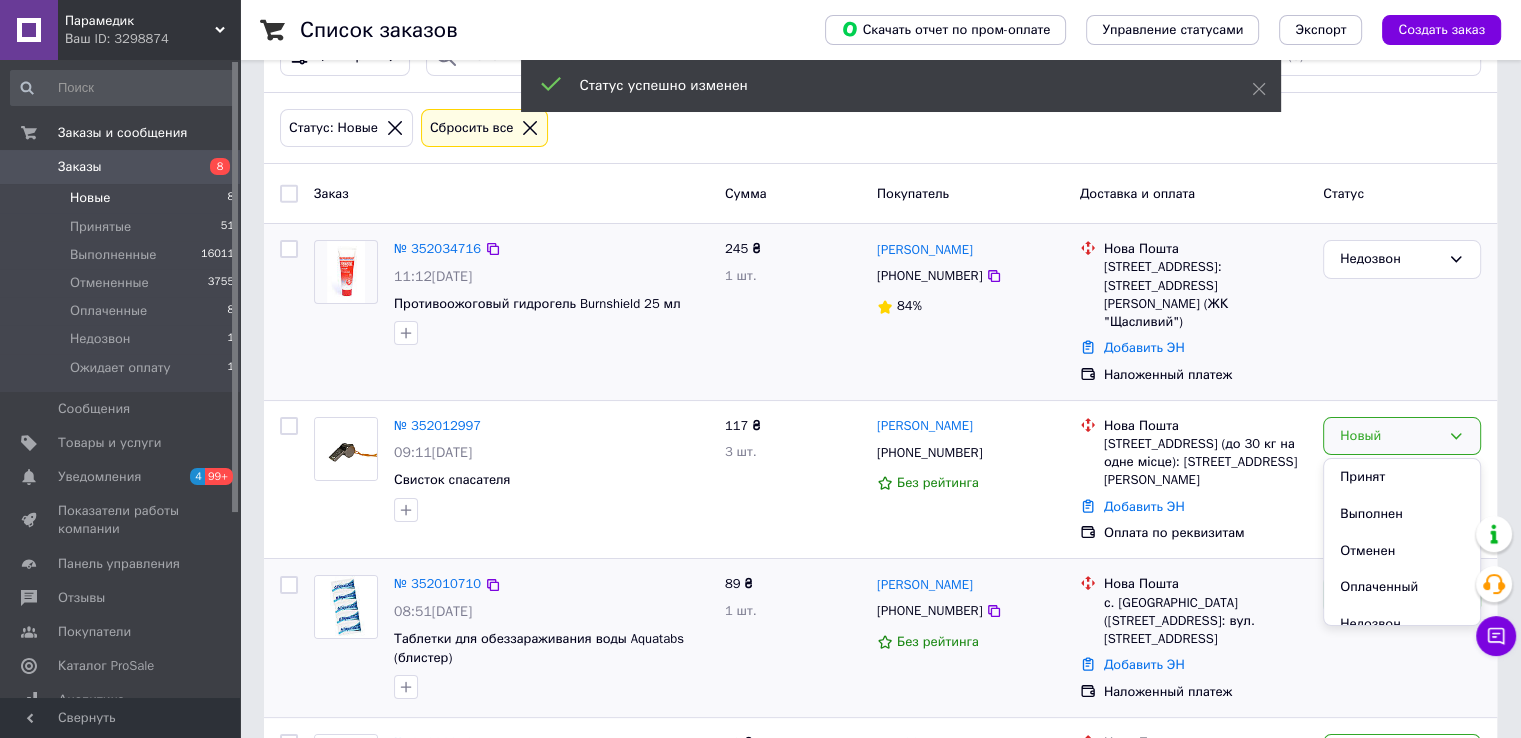 scroll, scrollTop: 53, scrollLeft: 0, axis: vertical 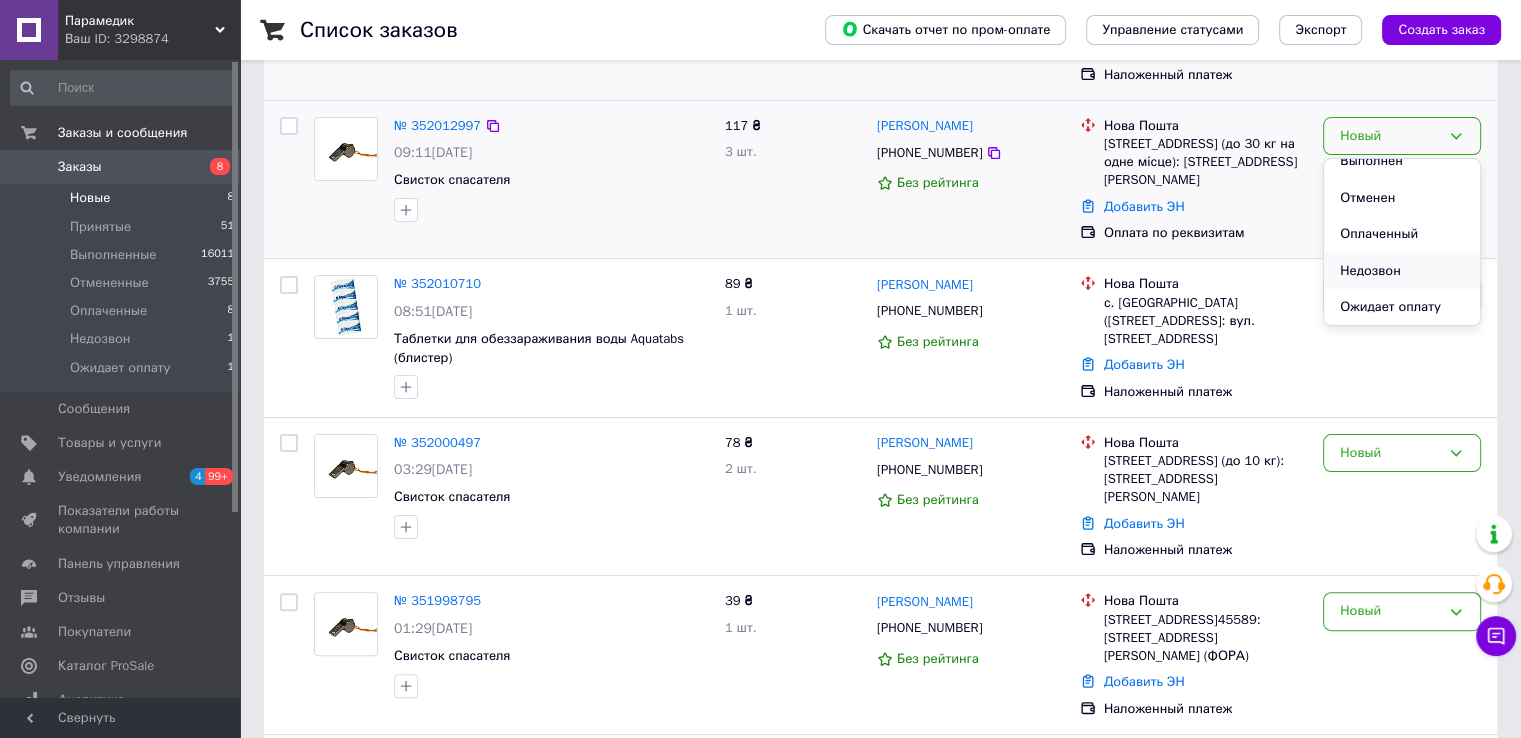 click on "Недозвон" at bounding box center [1402, 271] 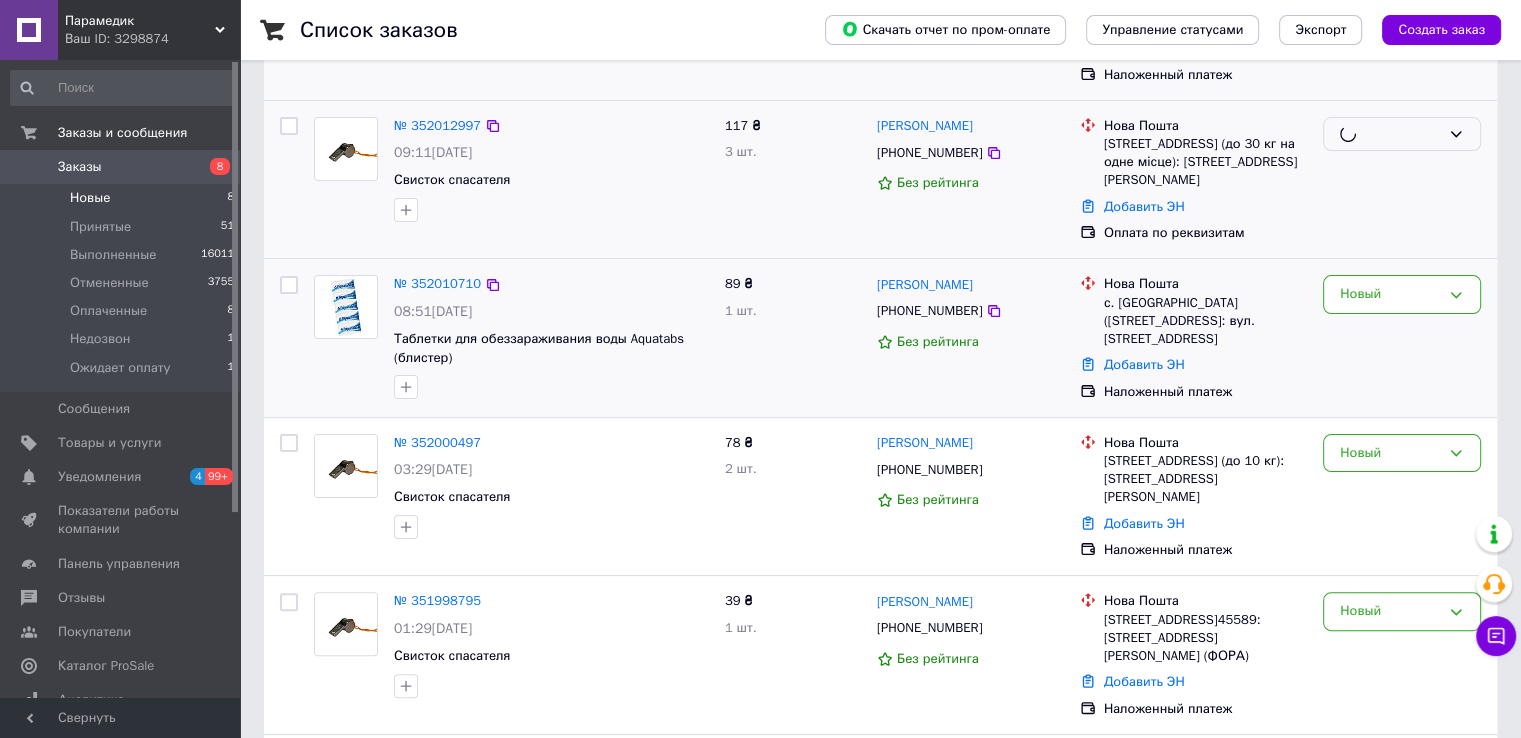 scroll, scrollTop: 463, scrollLeft: 0, axis: vertical 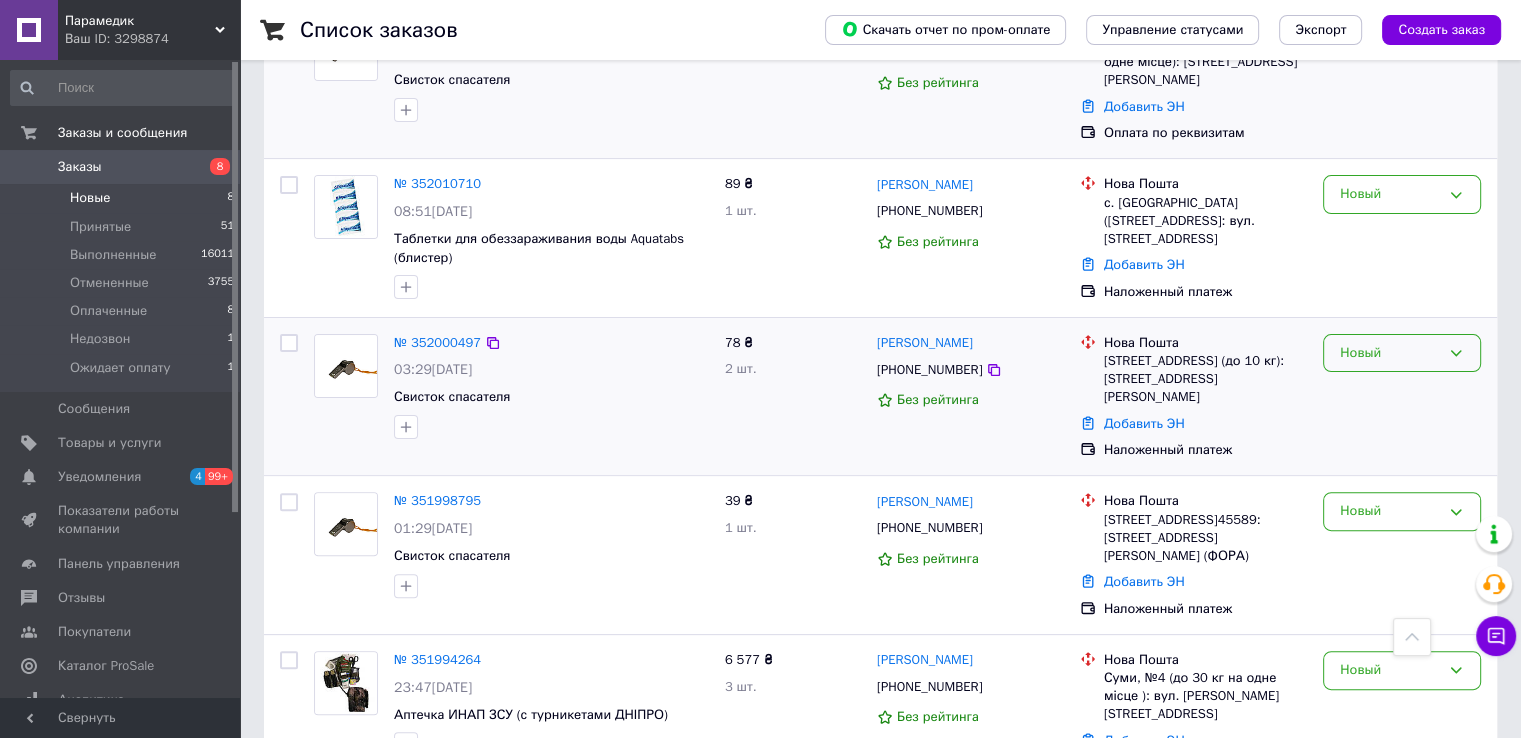 click on "Новый" at bounding box center [1390, 353] 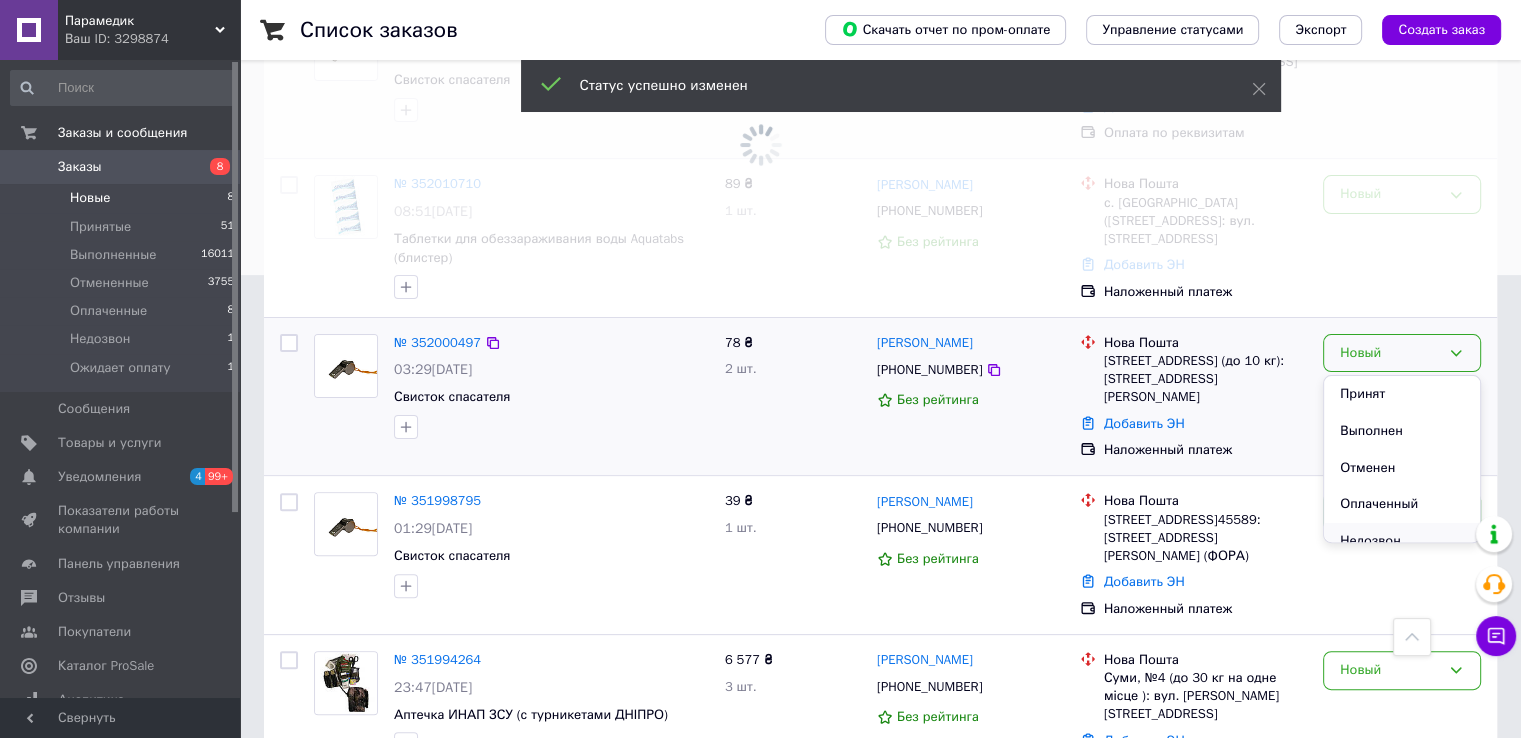 scroll, scrollTop: 563, scrollLeft: 0, axis: vertical 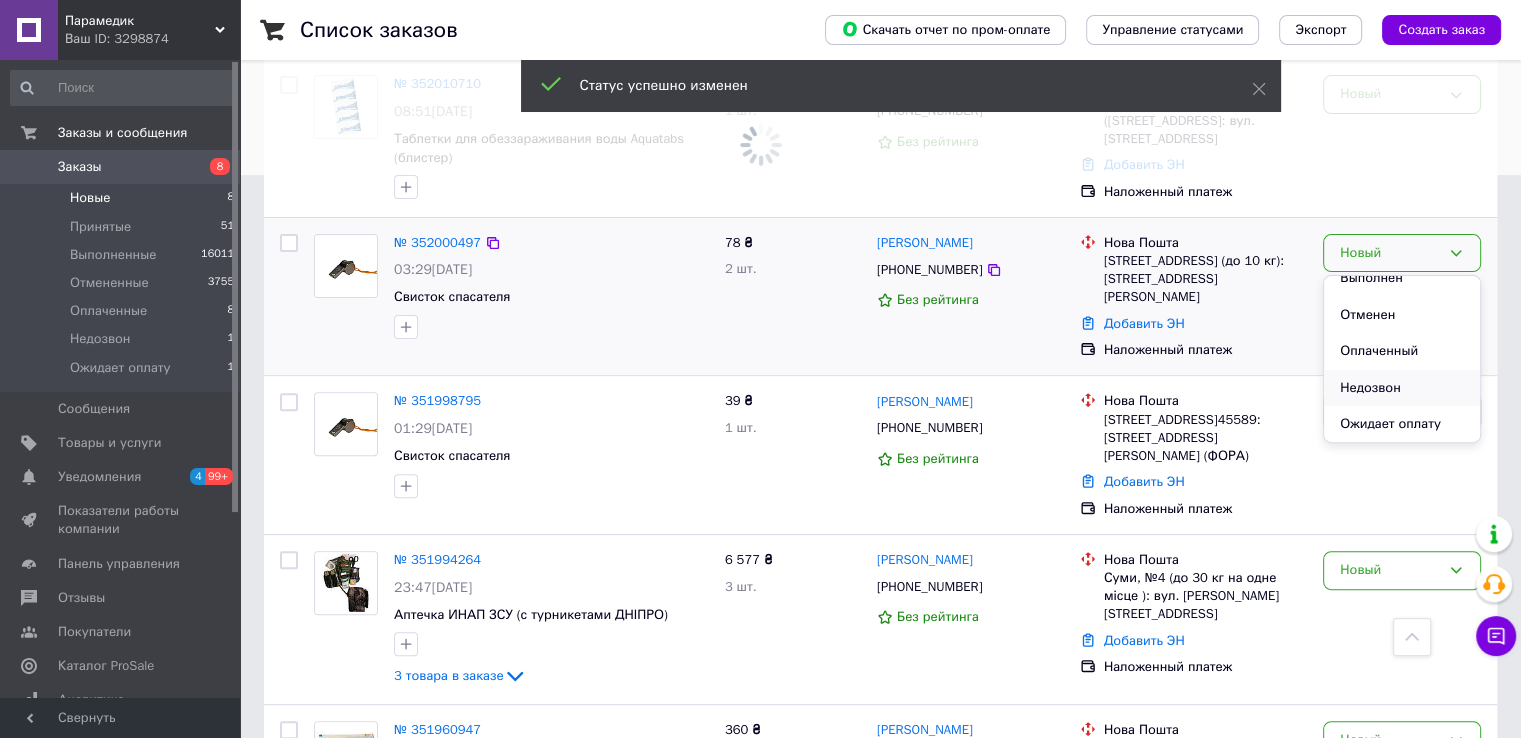 click on "Недозвон" at bounding box center (1402, 388) 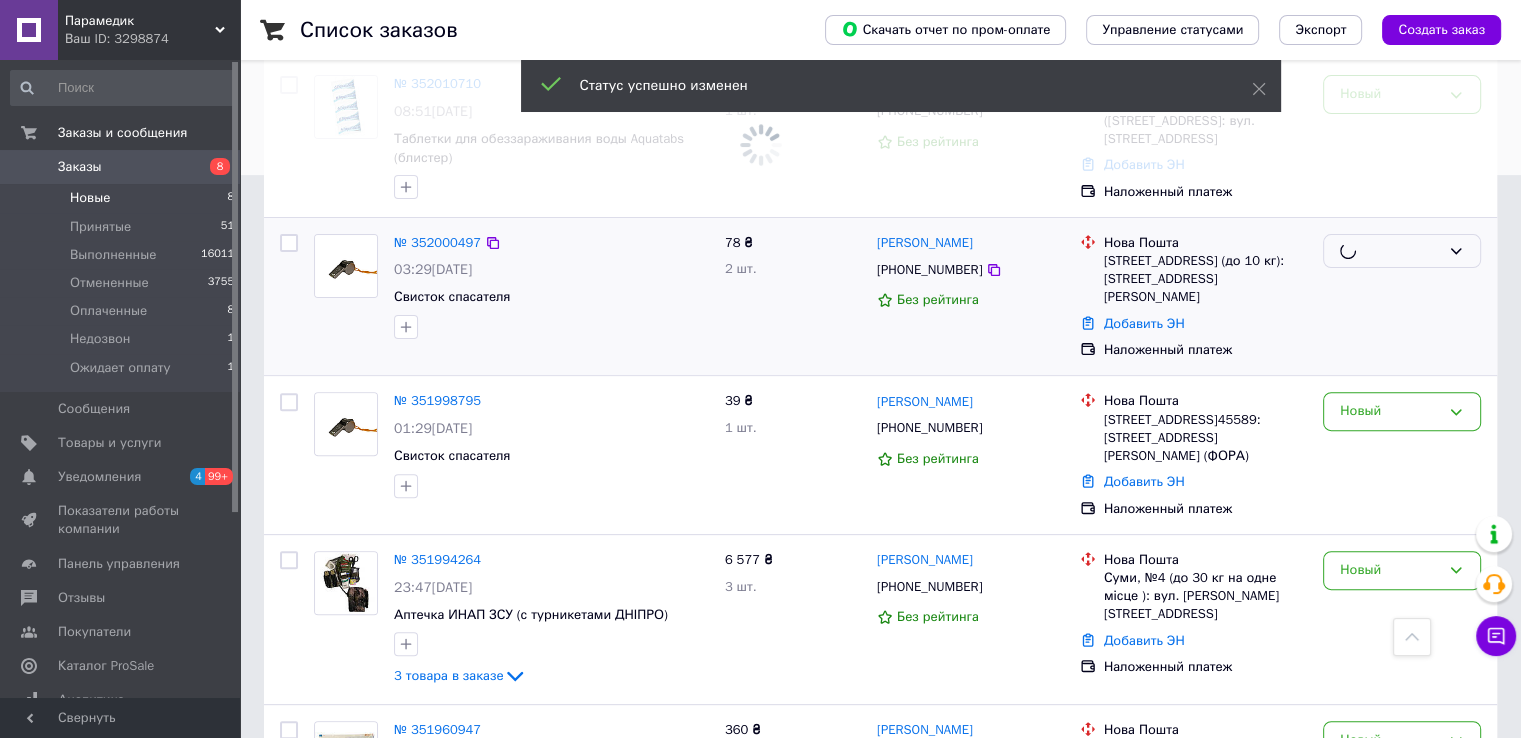scroll, scrollTop: 709, scrollLeft: 0, axis: vertical 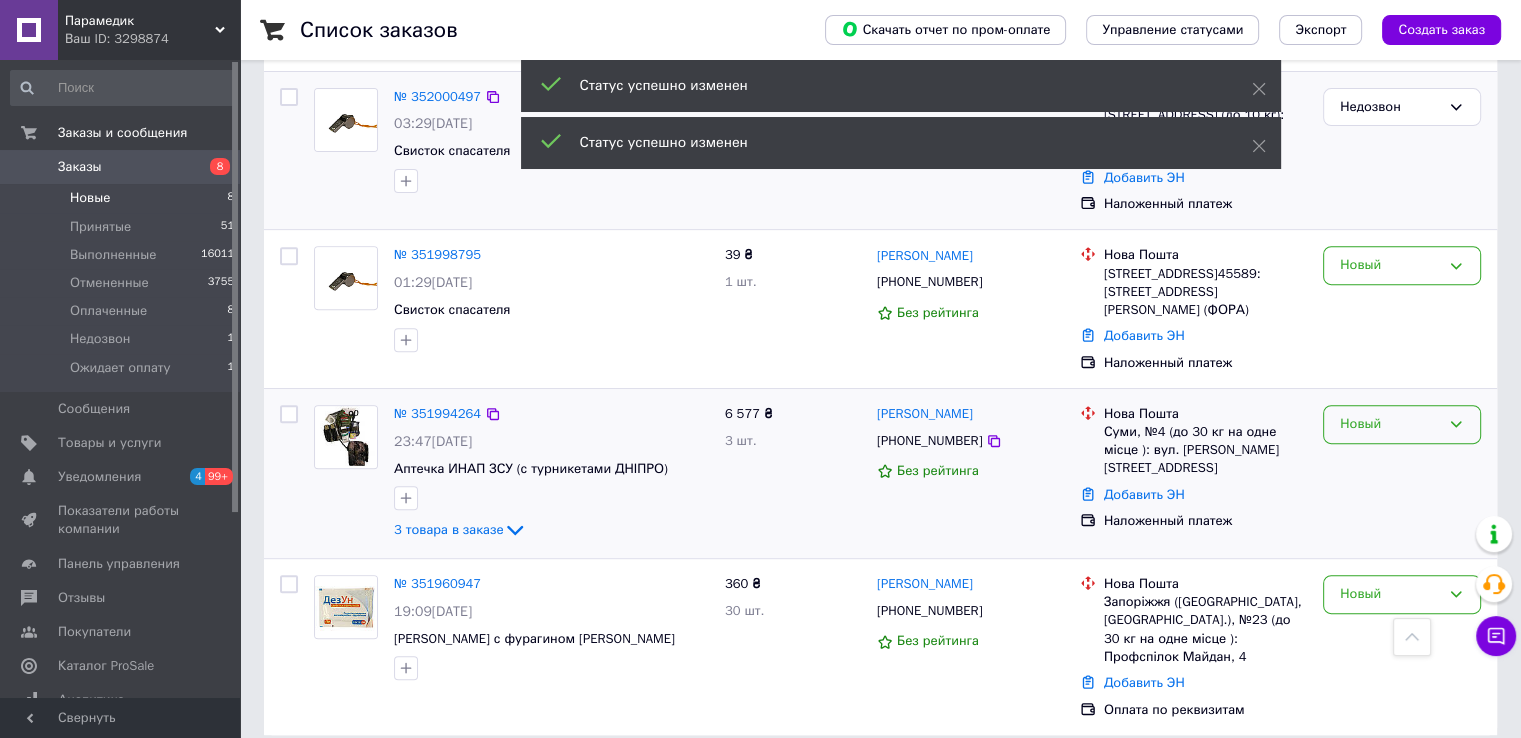 click on "Новый" at bounding box center (1390, 424) 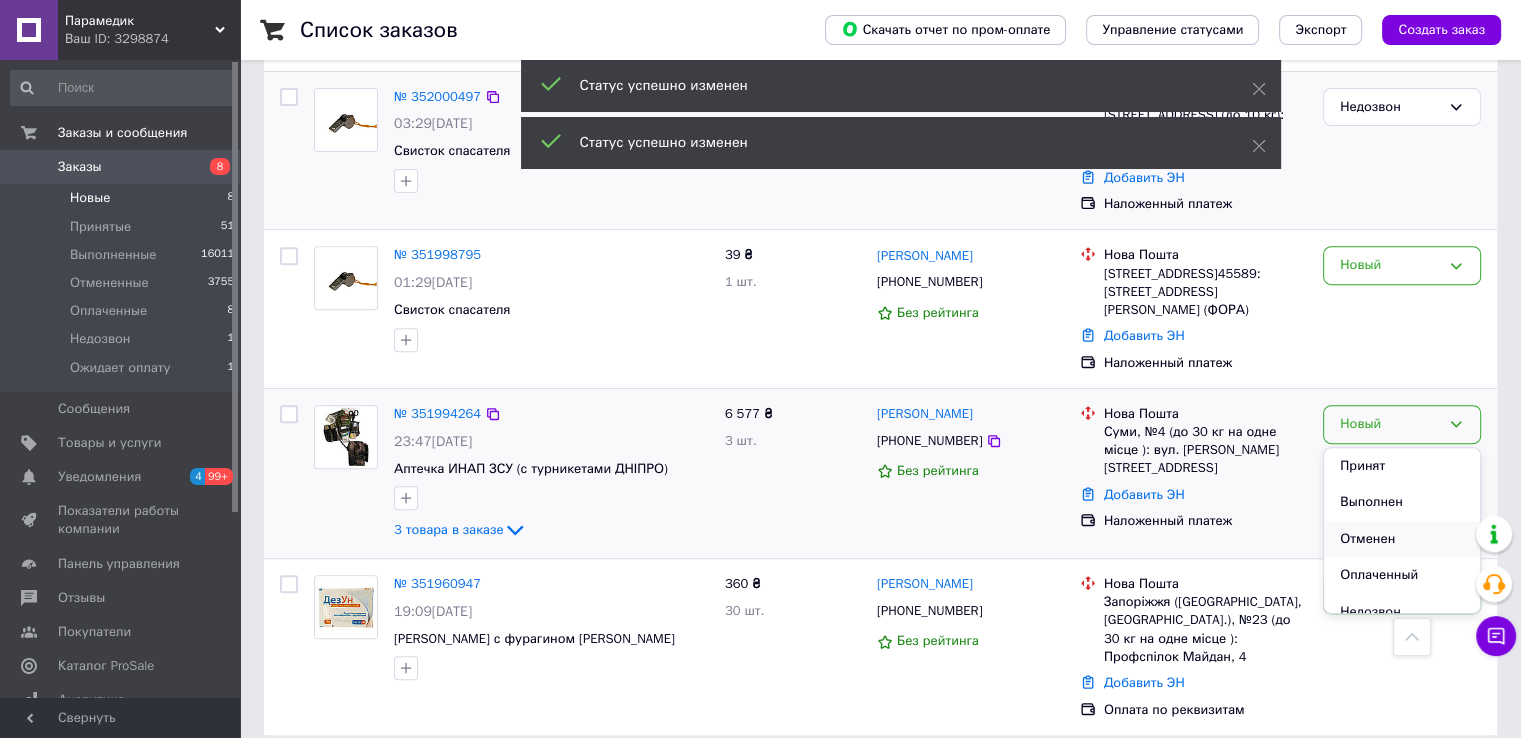 scroll, scrollTop: 53, scrollLeft: 0, axis: vertical 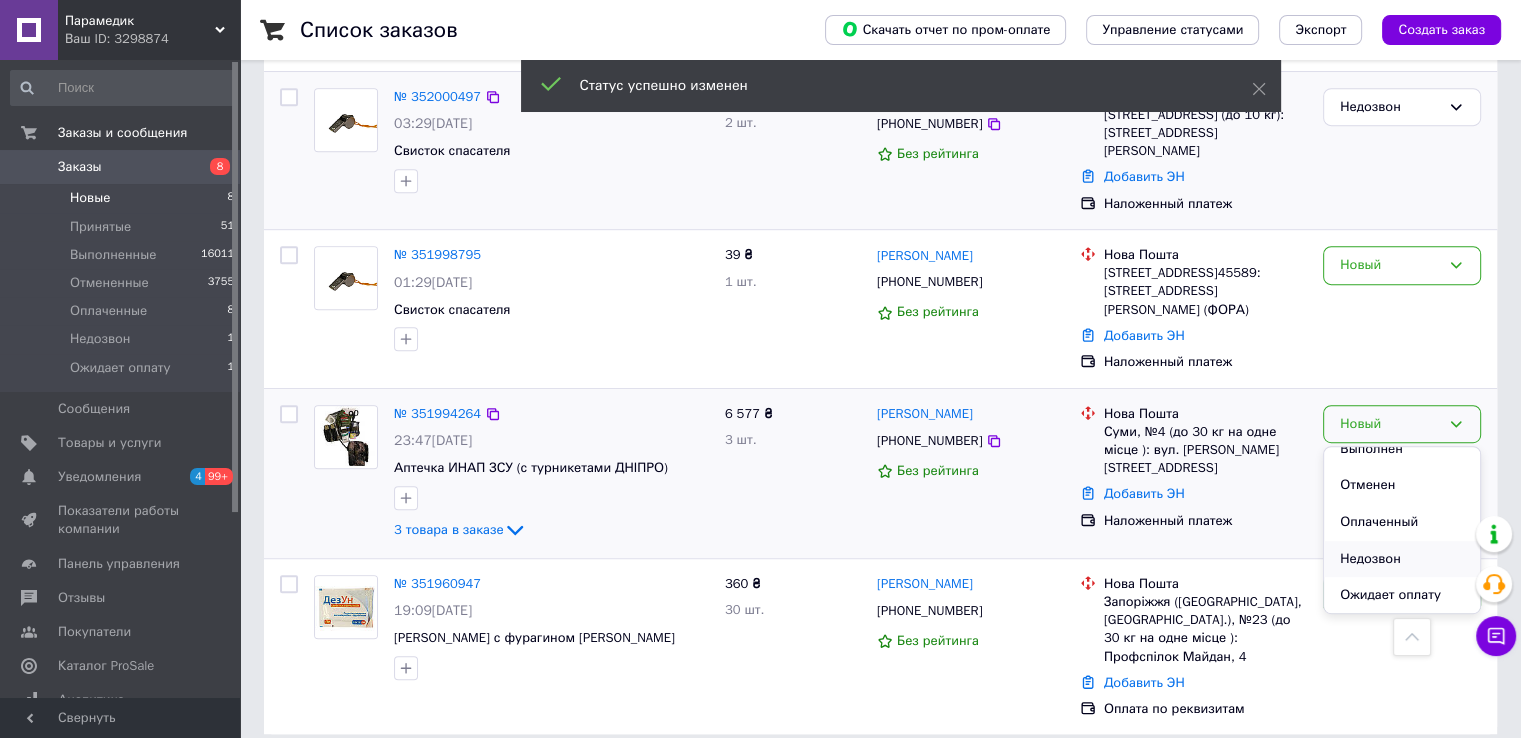 click on "Недозвон" at bounding box center (1402, 559) 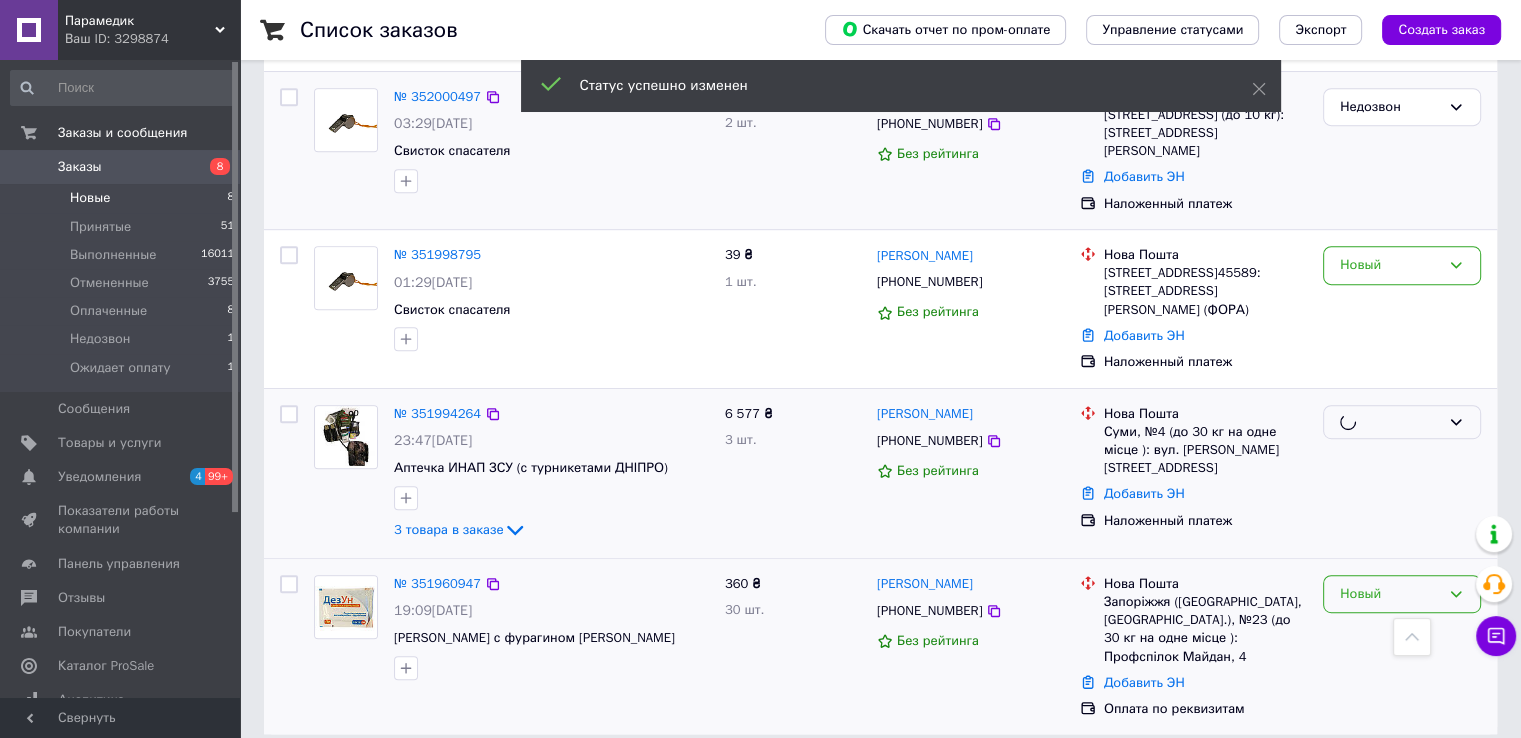 click on "Новый" at bounding box center (1390, 594) 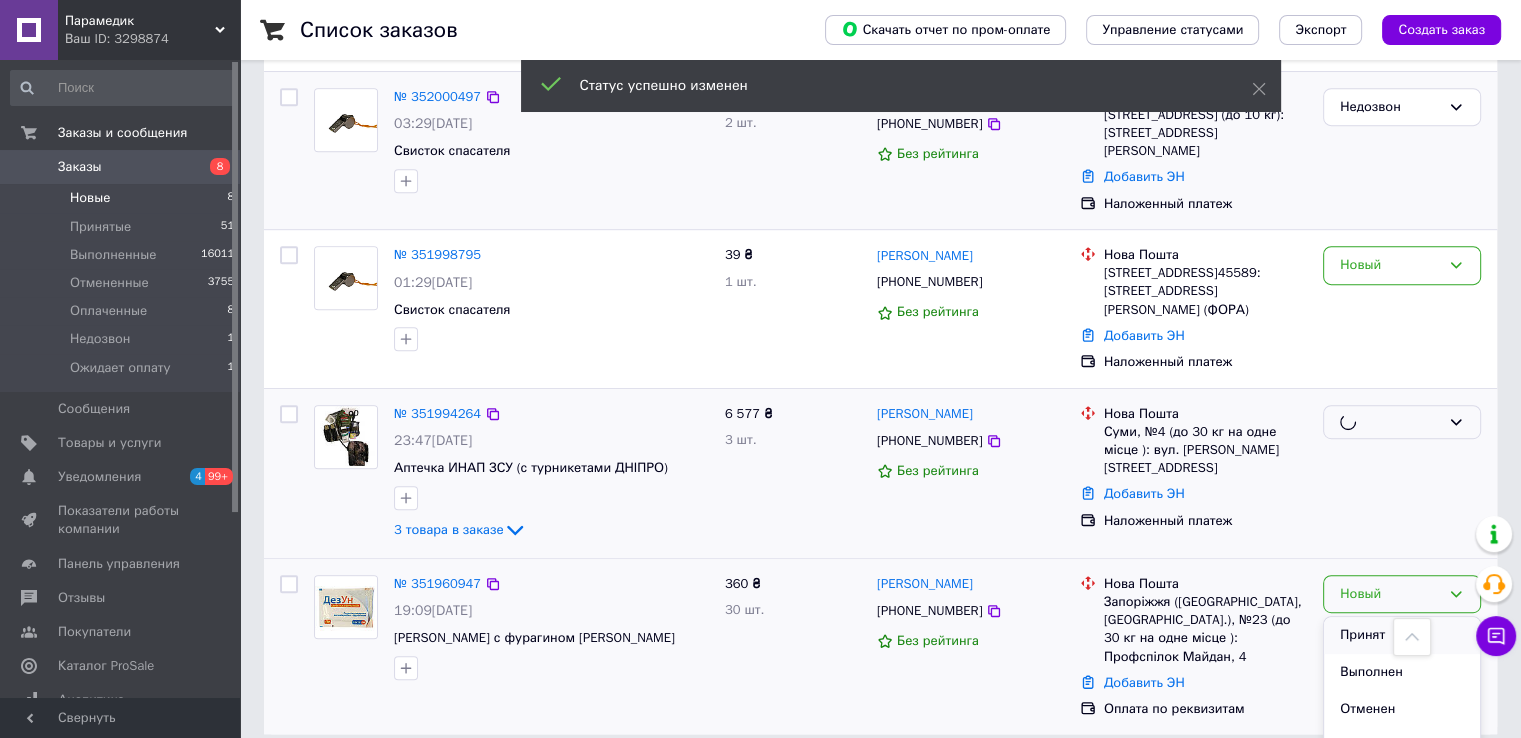 scroll, scrollTop: 971, scrollLeft: 0, axis: vertical 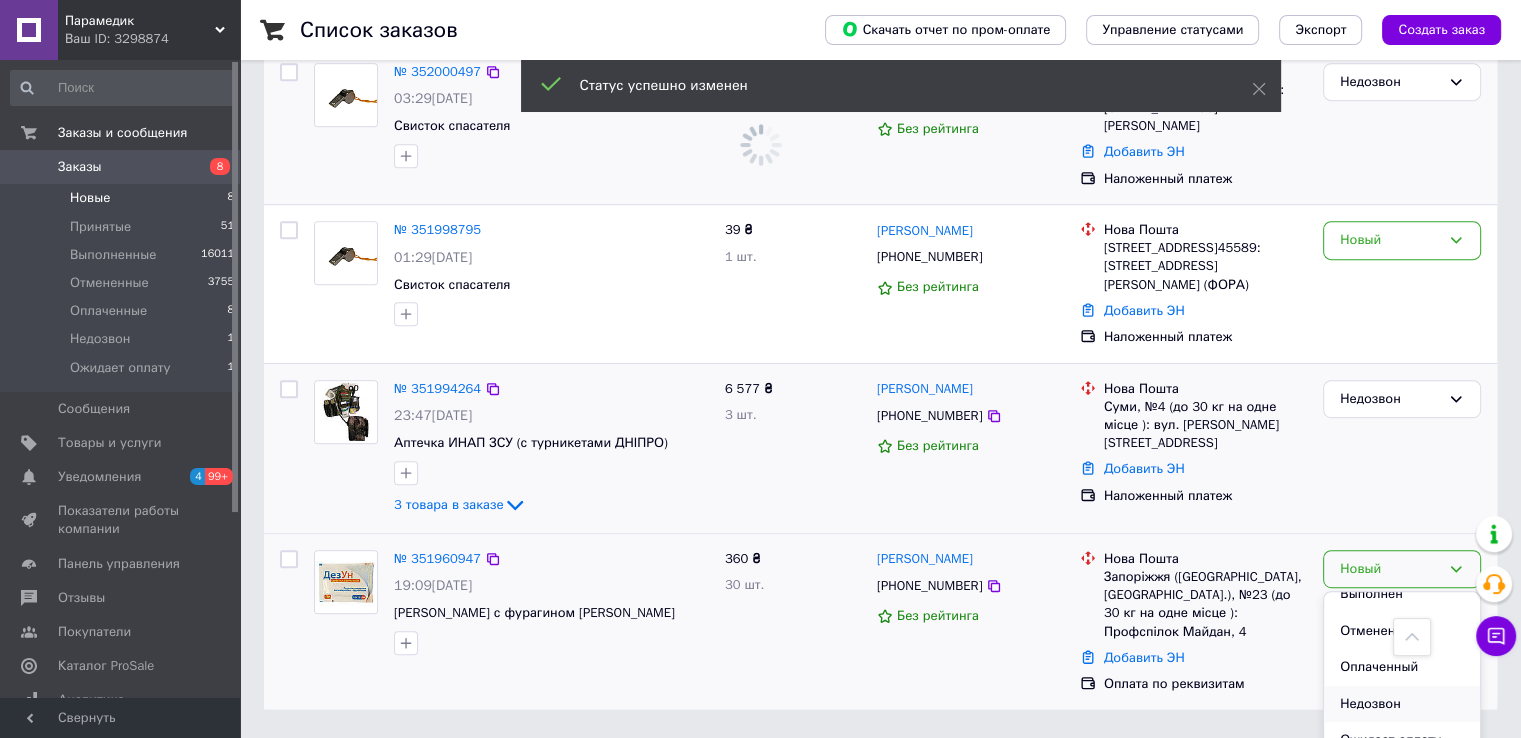 click on "Недозвон" at bounding box center [1402, 704] 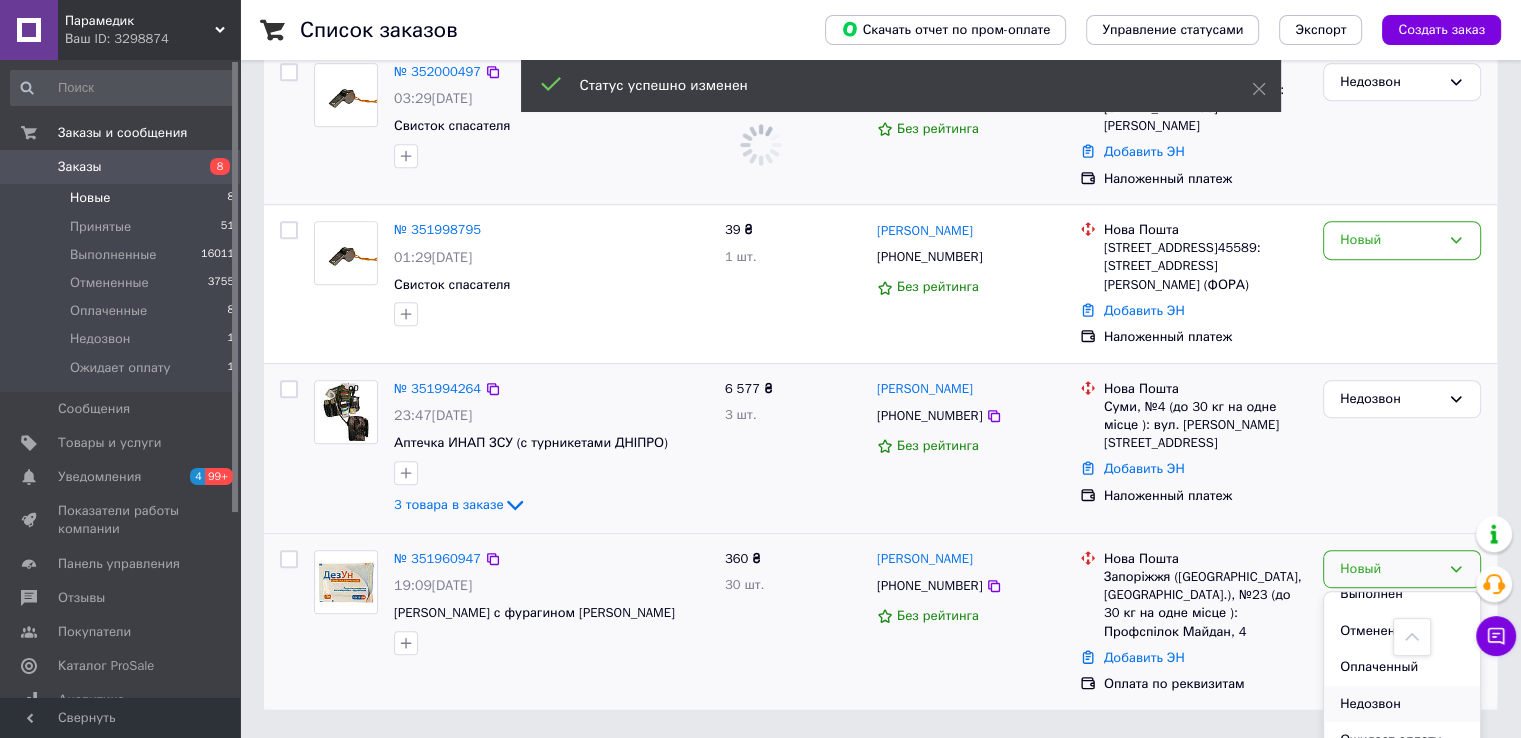 scroll, scrollTop: 946, scrollLeft: 0, axis: vertical 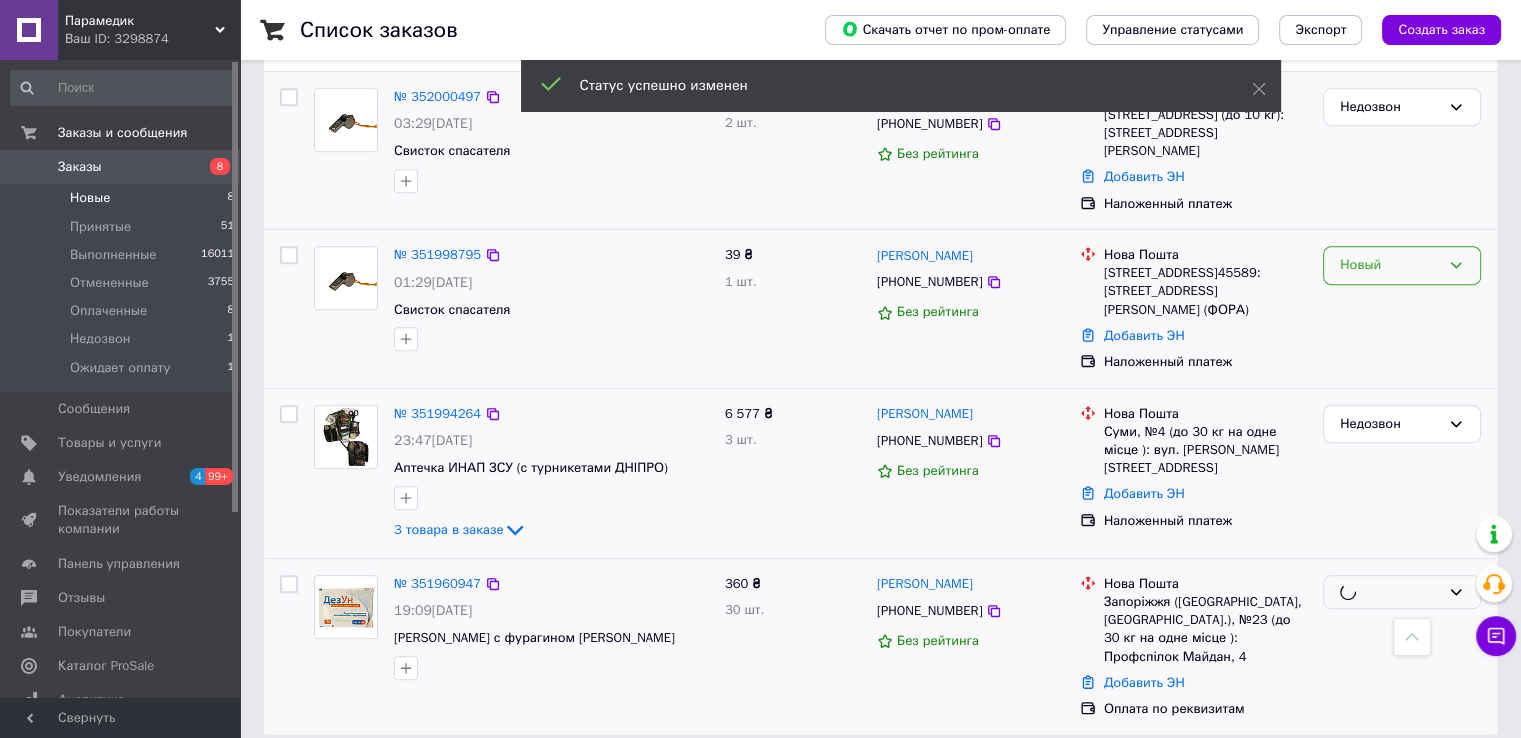 click on "Новый" at bounding box center [1390, 265] 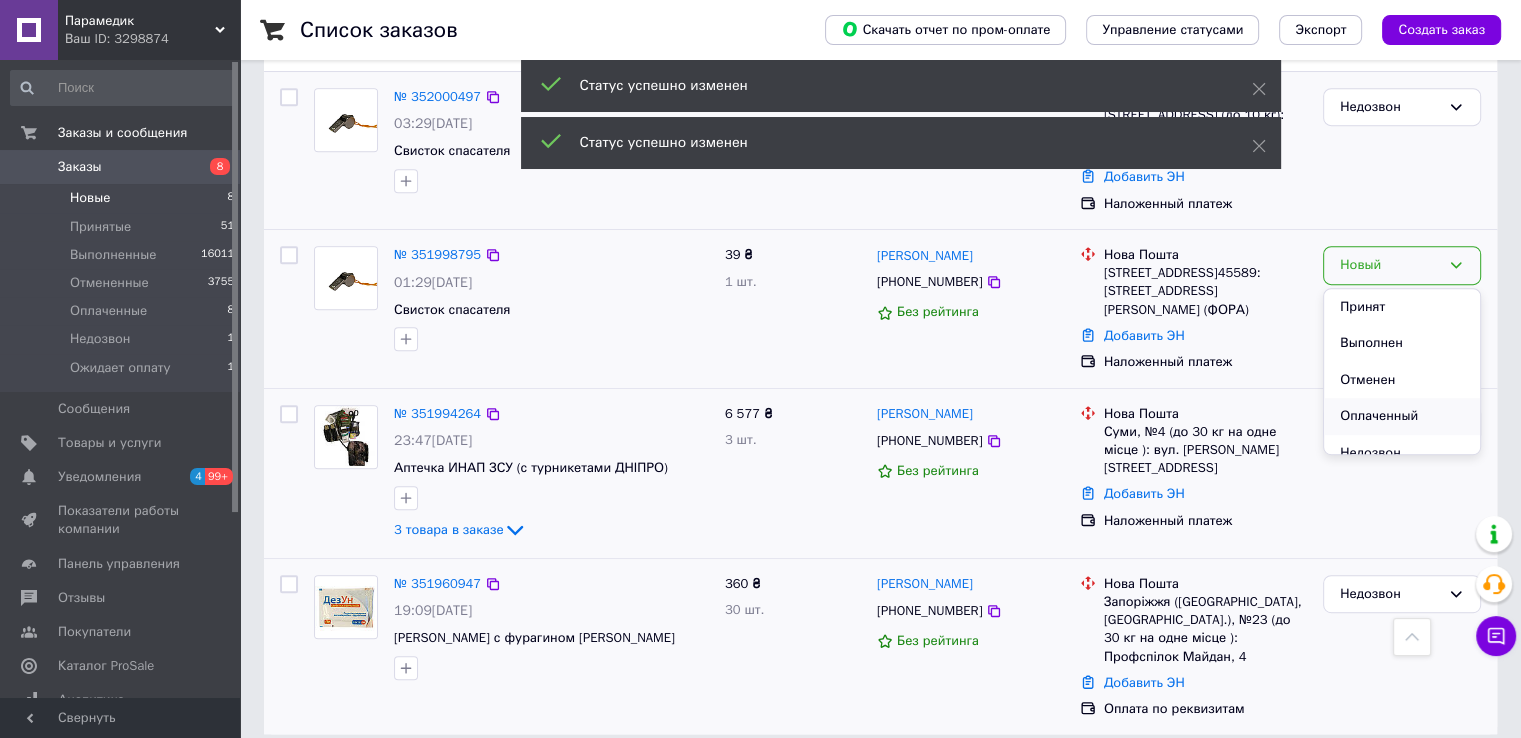 scroll, scrollTop: 53, scrollLeft: 0, axis: vertical 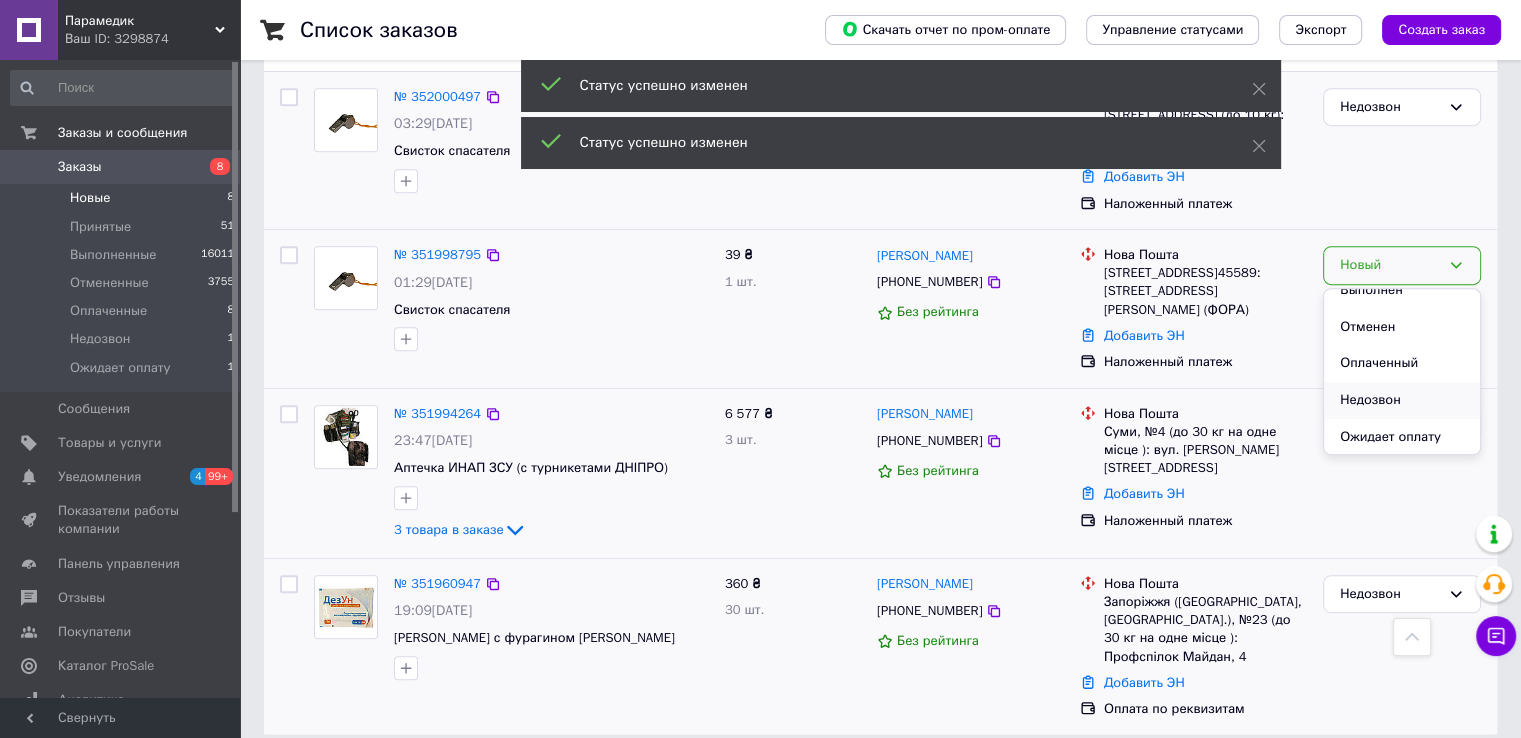click on "Недозвон" at bounding box center [1402, 400] 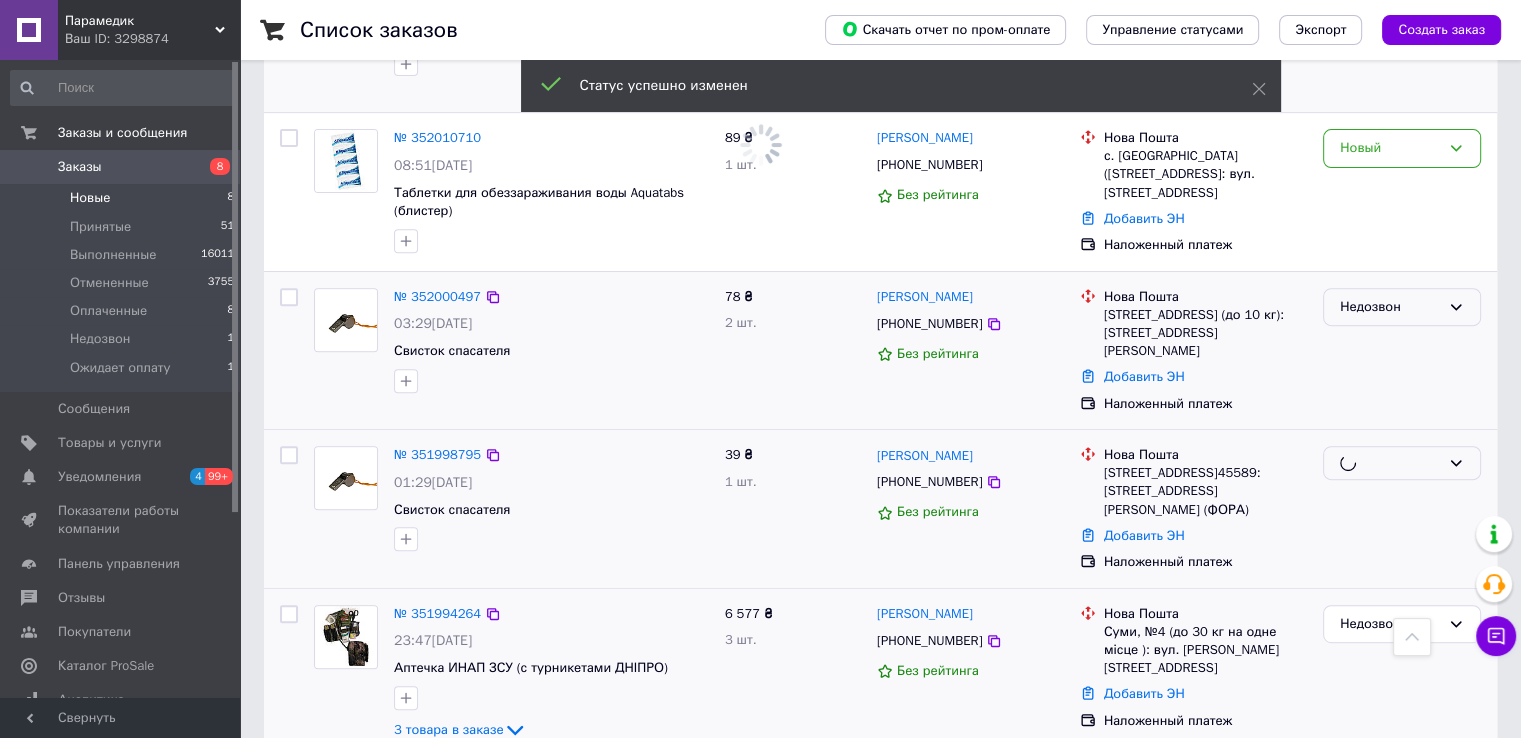 scroll, scrollTop: 509, scrollLeft: 0, axis: vertical 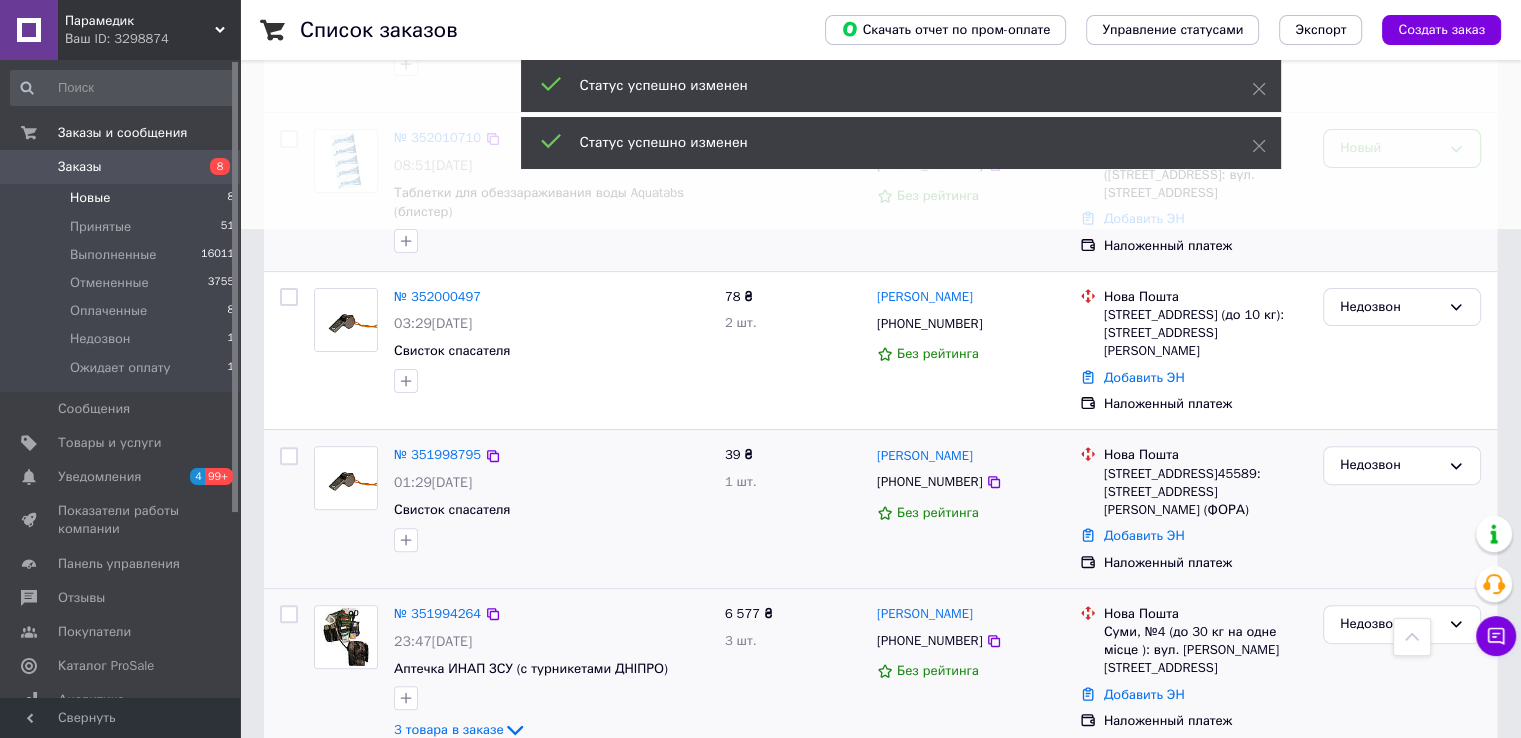click at bounding box center [760, -140] 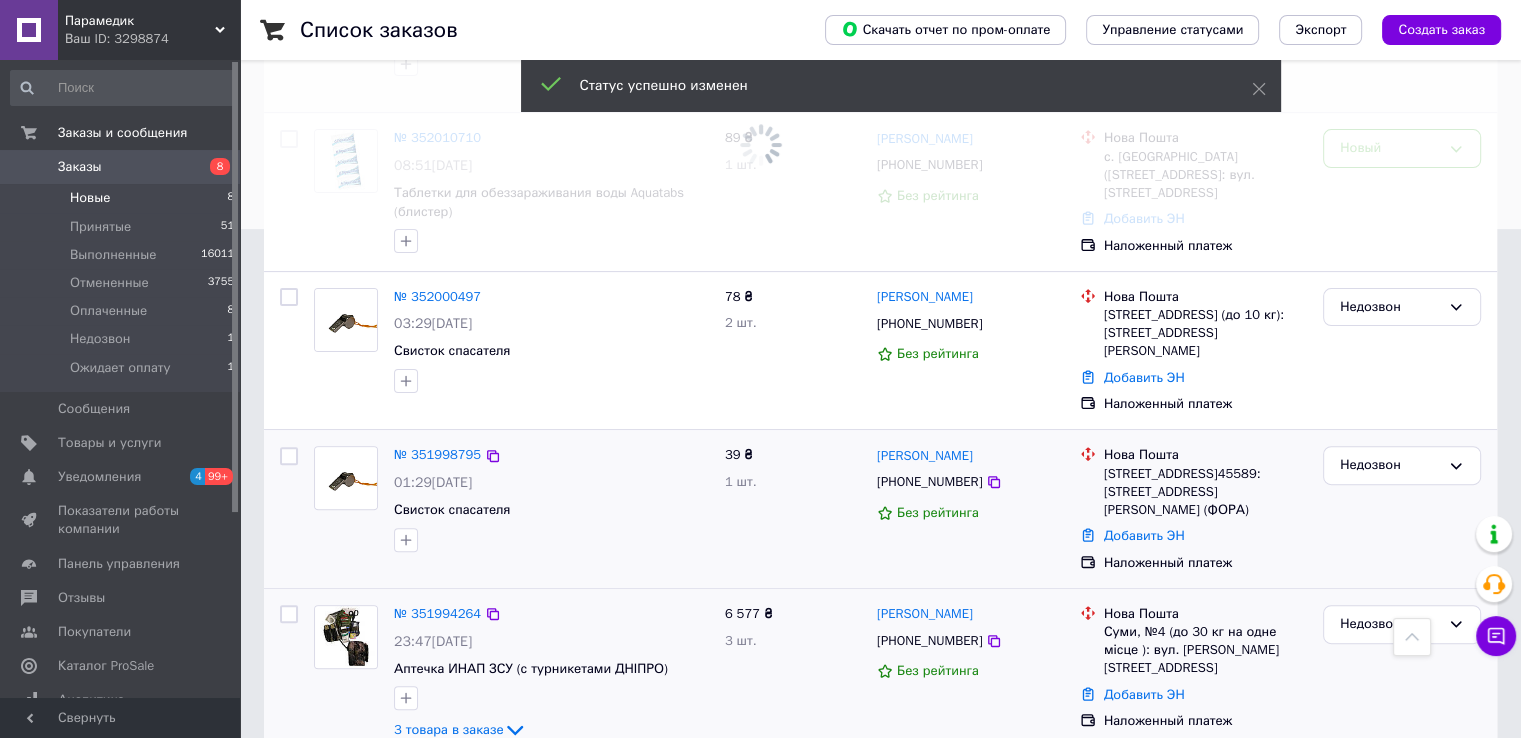 scroll, scrollTop: 746, scrollLeft: 0, axis: vertical 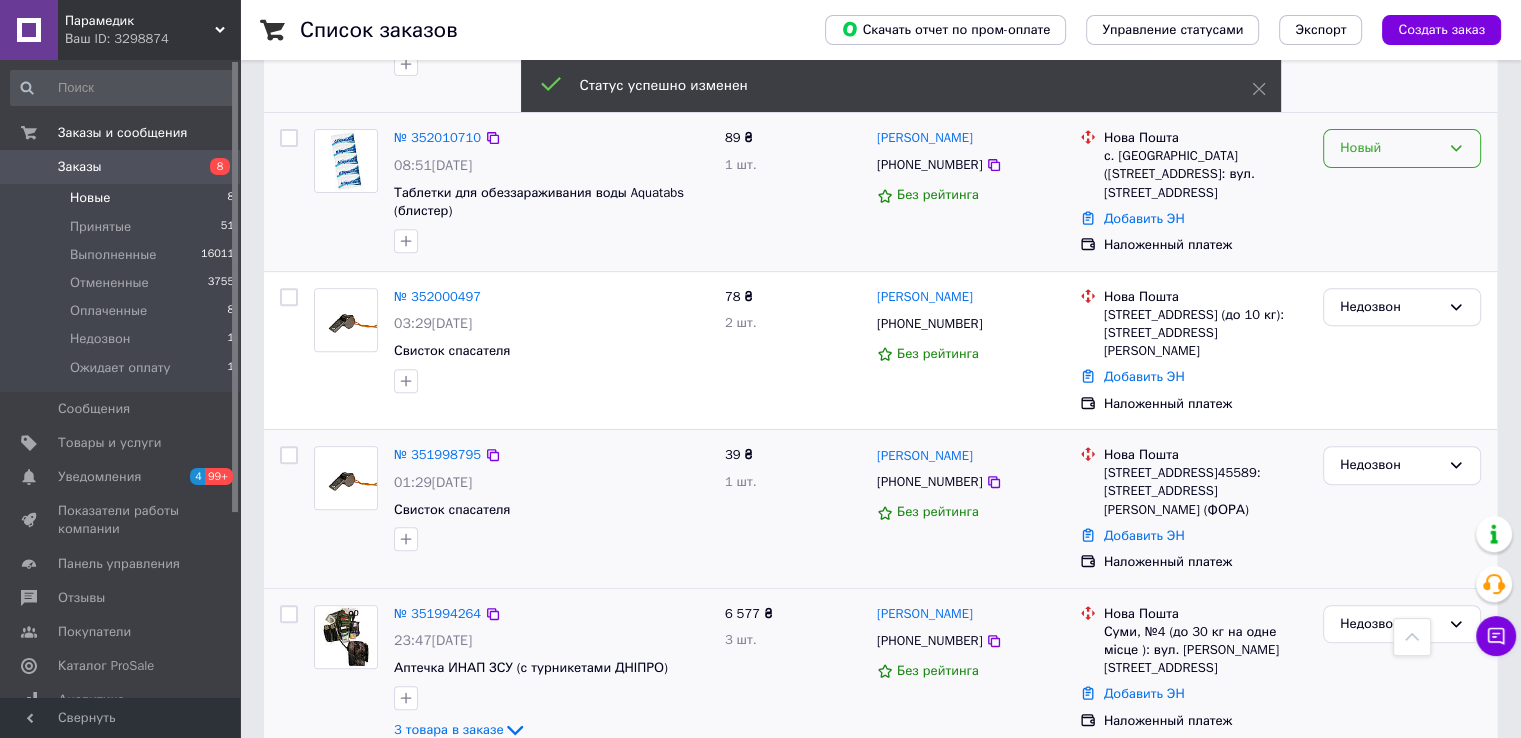 click on "Новый" at bounding box center (1390, 148) 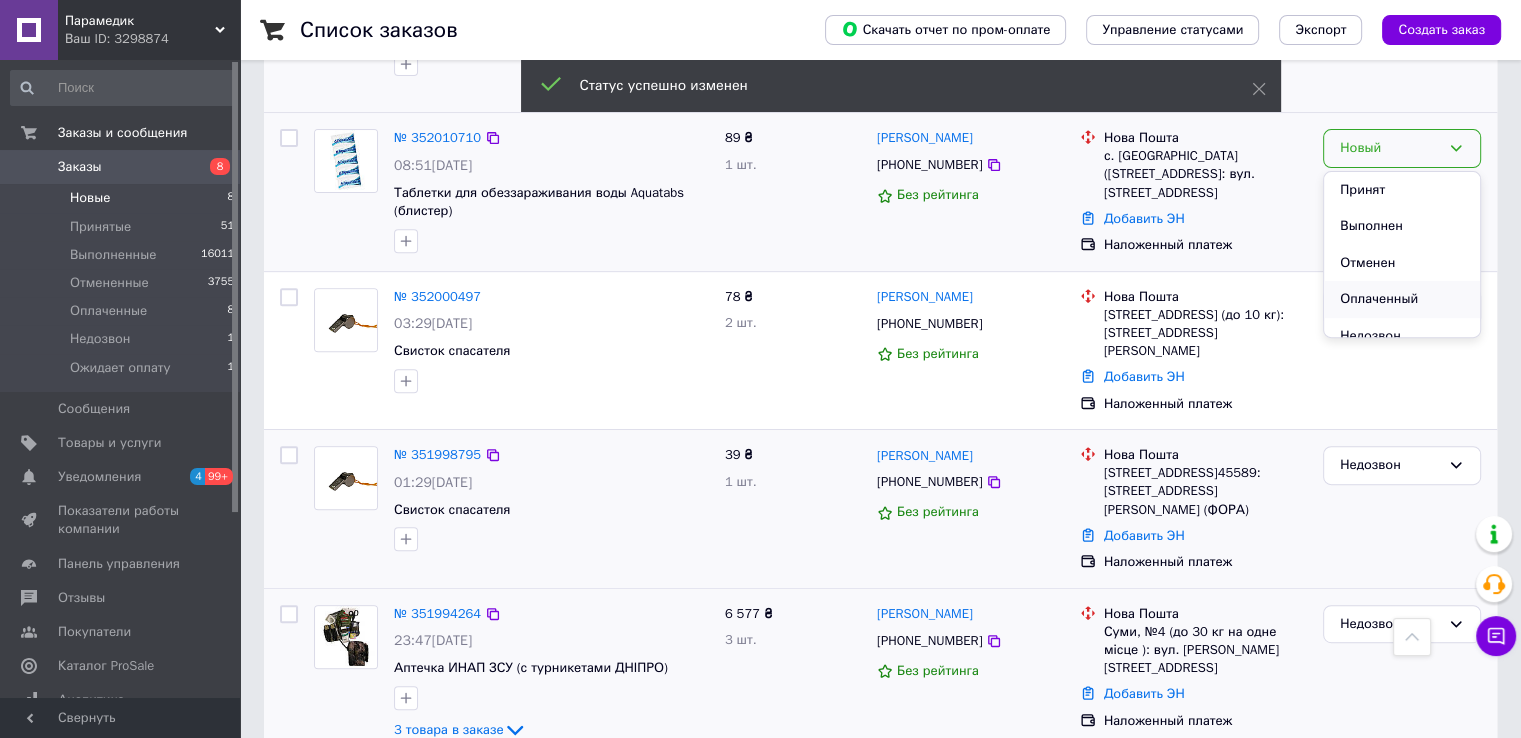 scroll, scrollTop: 53, scrollLeft: 0, axis: vertical 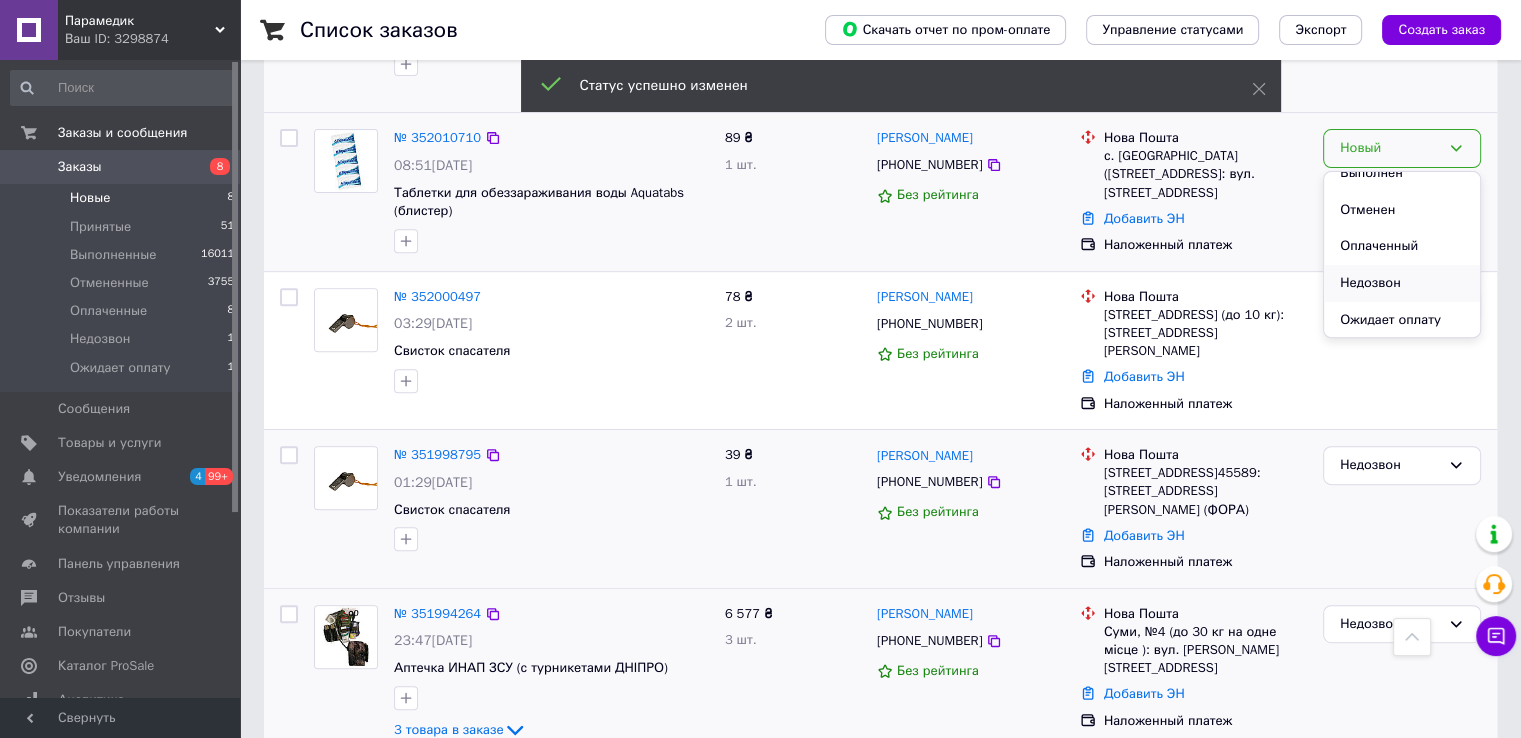 click on "Недозвон" at bounding box center [1402, 283] 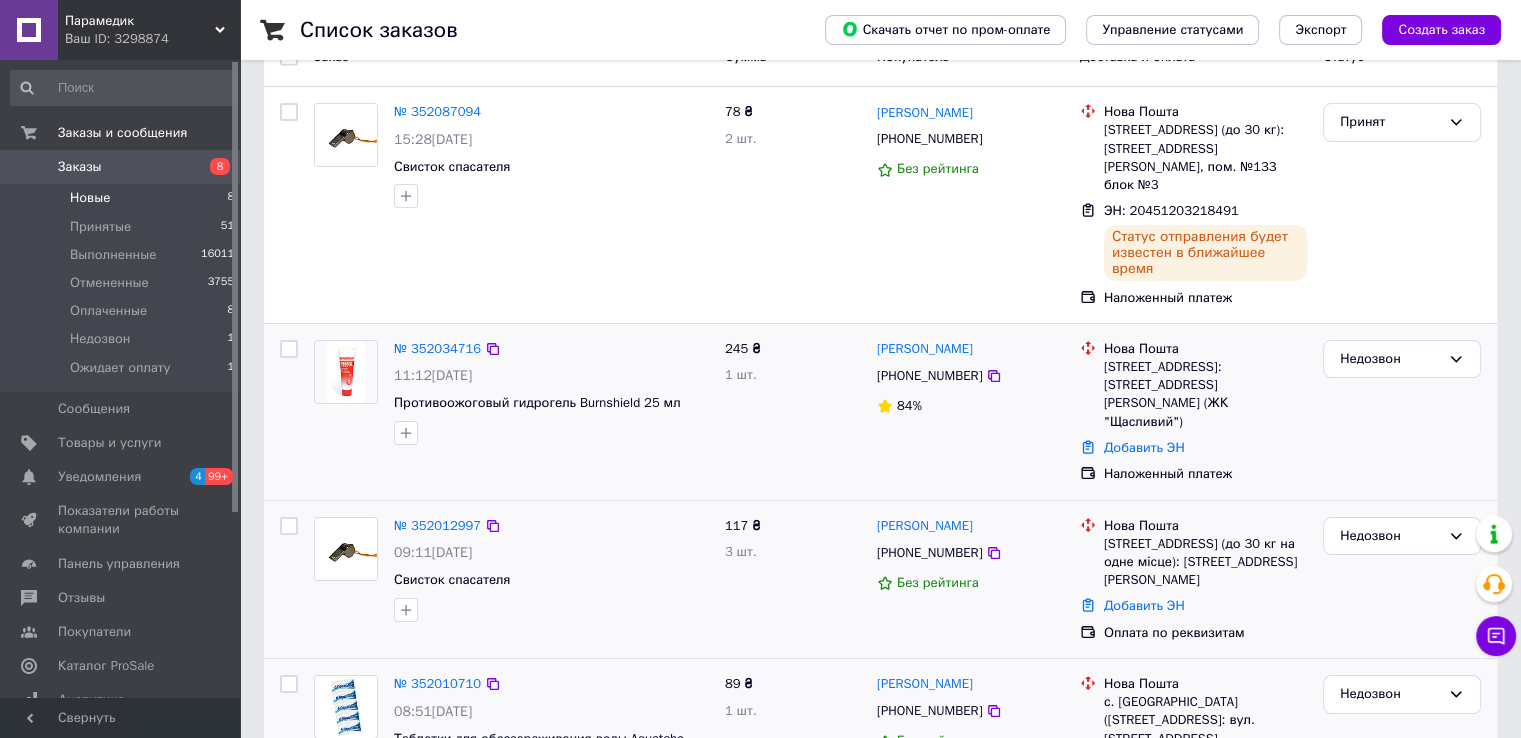 scroll, scrollTop: 800, scrollLeft: 0, axis: vertical 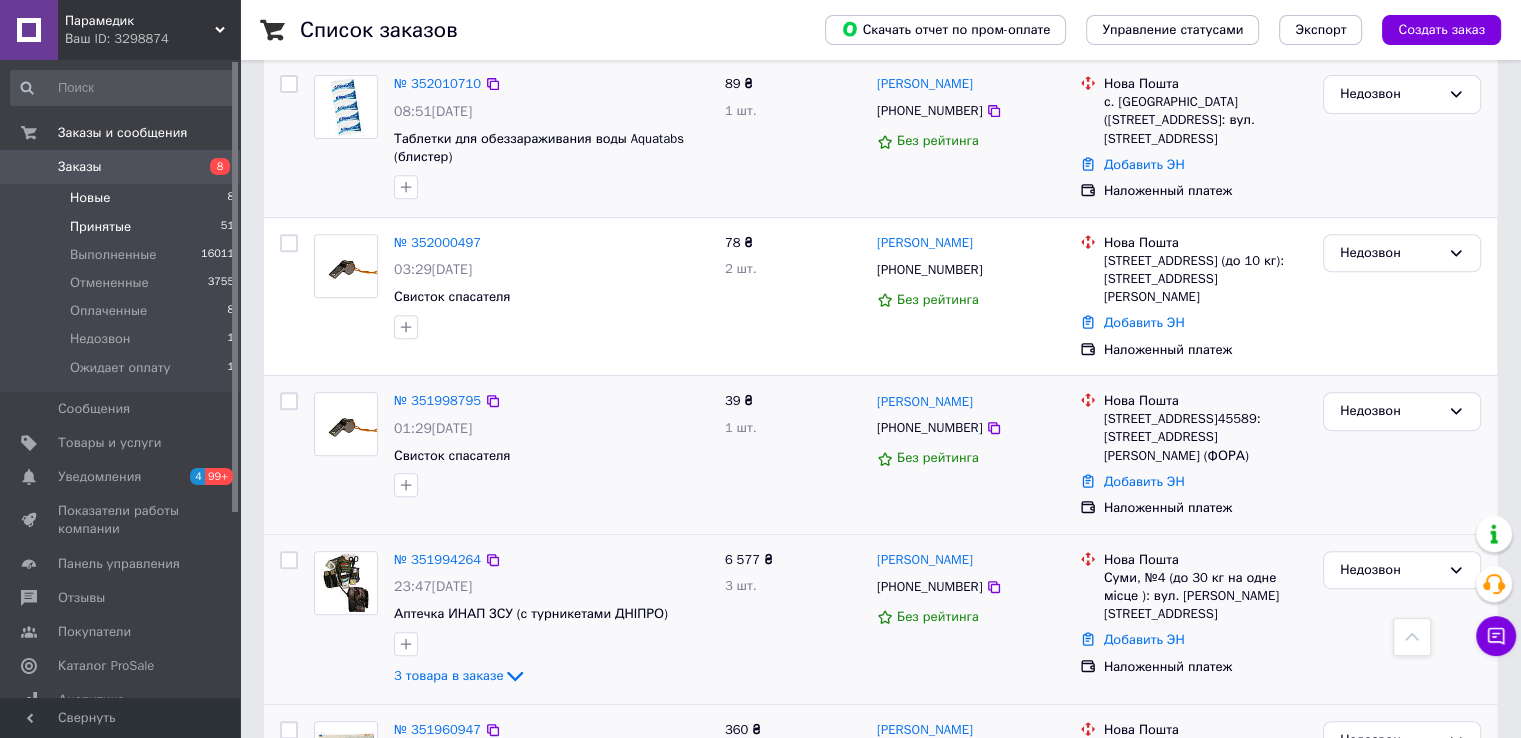 click on "Принятые" at bounding box center [100, 227] 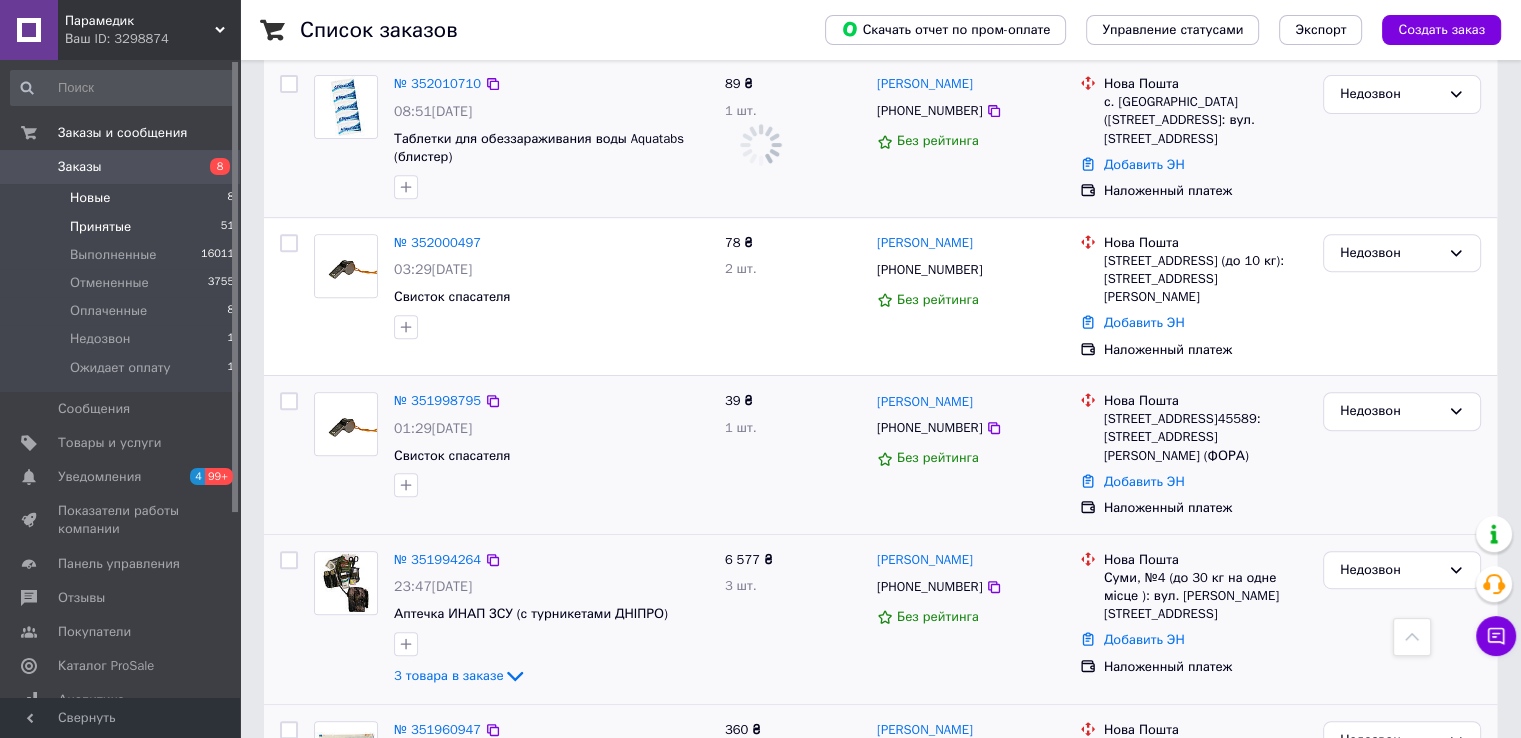 click on "Новые" at bounding box center (90, 198) 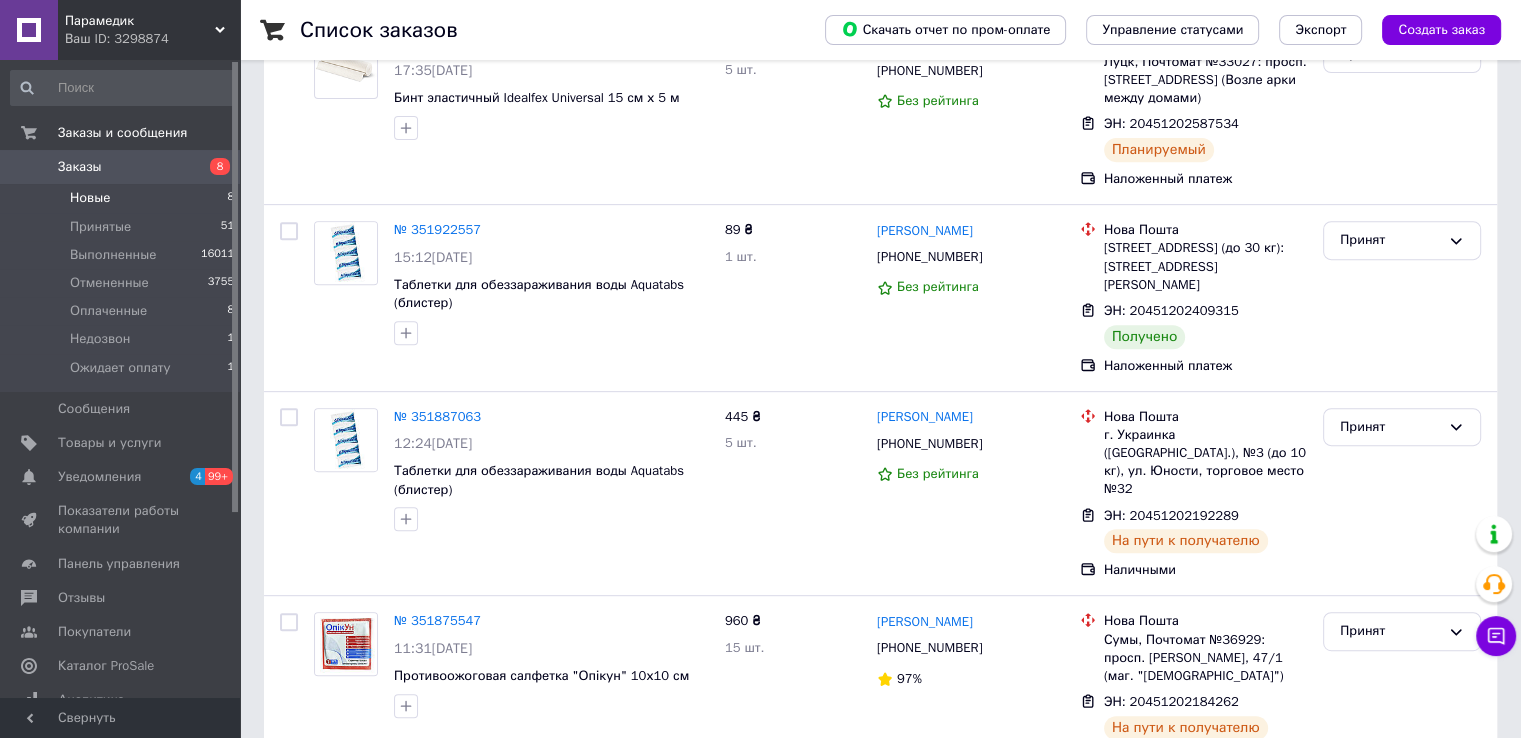 scroll, scrollTop: 0, scrollLeft: 0, axis: both 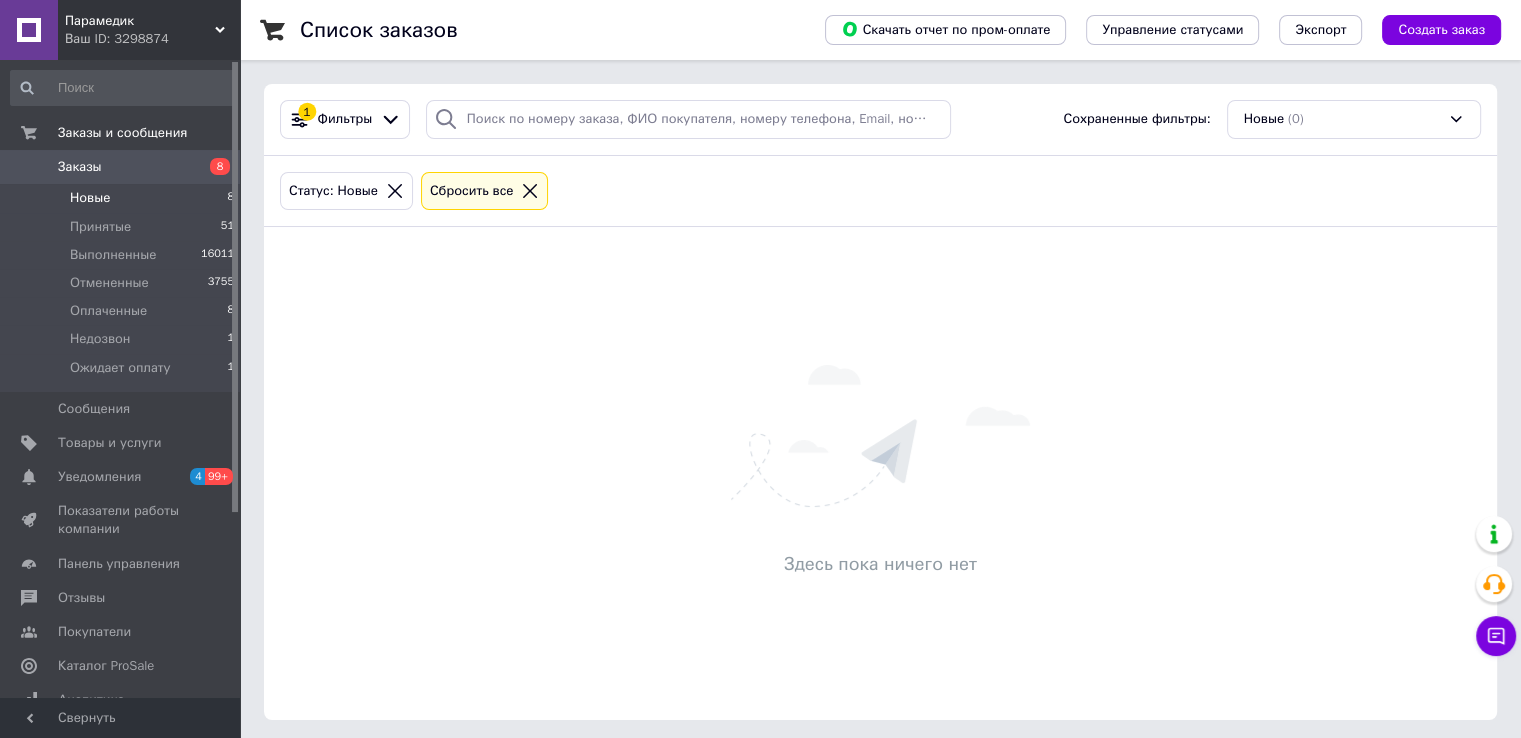 click on "Новые" at bounding box center [90, 198] 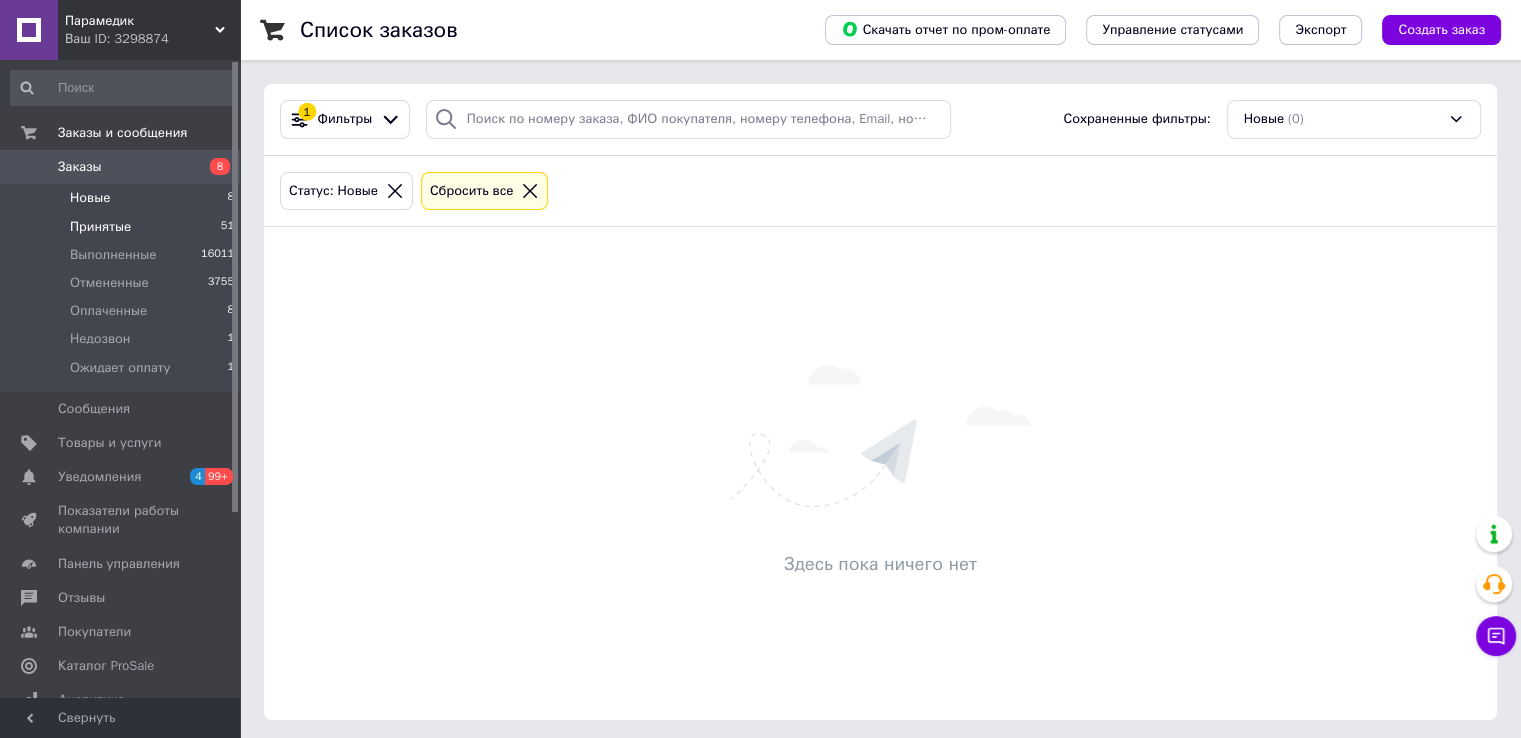 click on "Принятые" at bounding box center (100, 227) 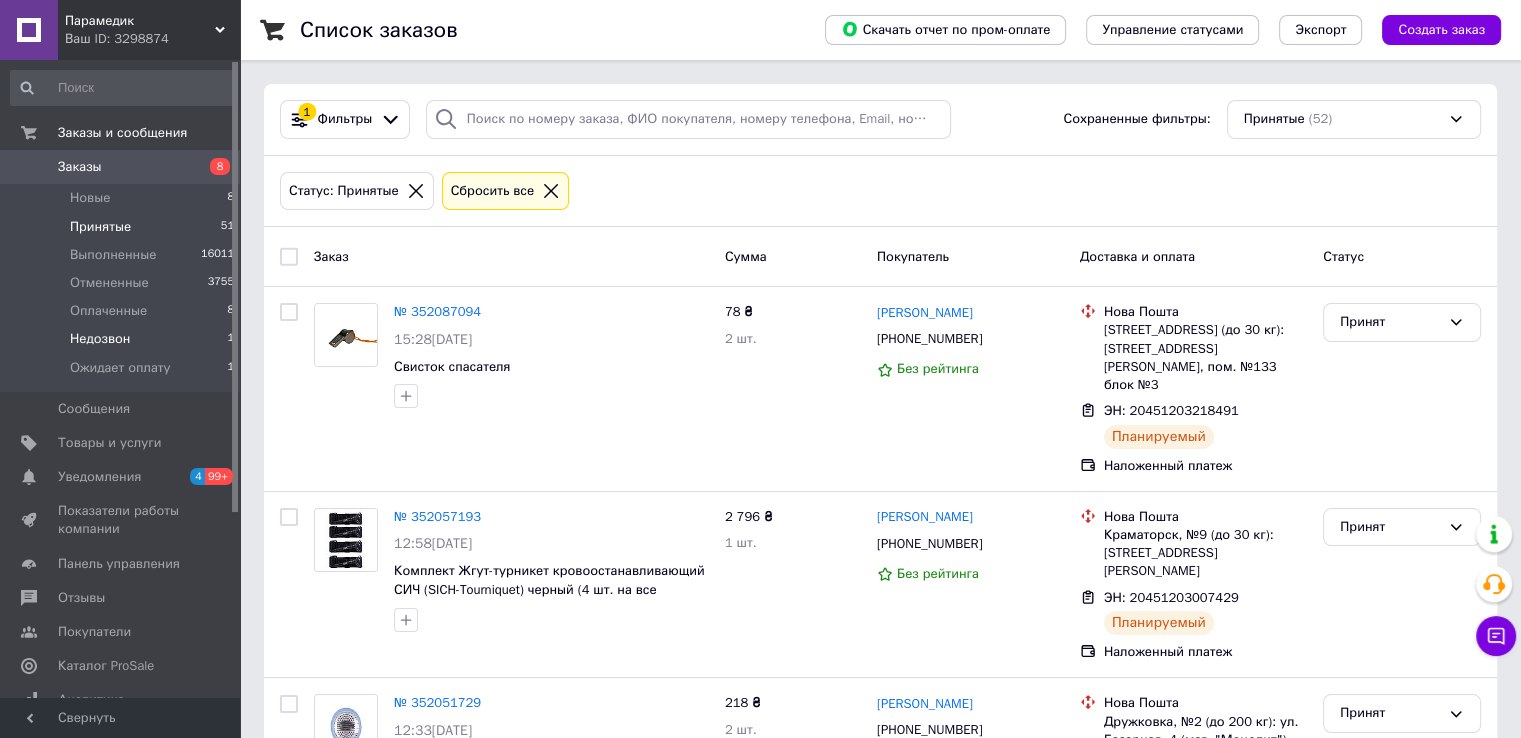 click on "Недозвон" at bounding box center (100, 339) 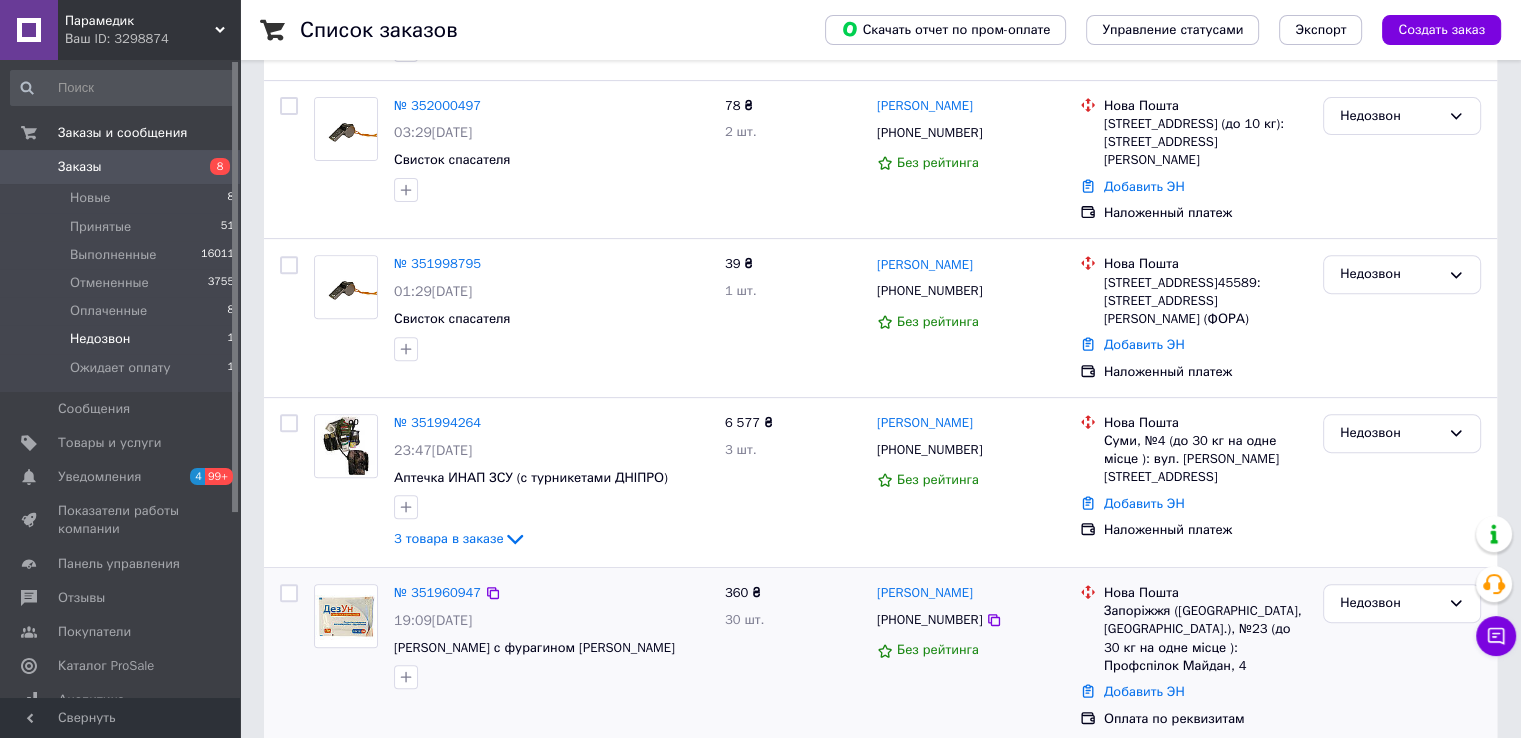 scroll, scrollTop: 896, scrollLeft: 0, axis: vertical 